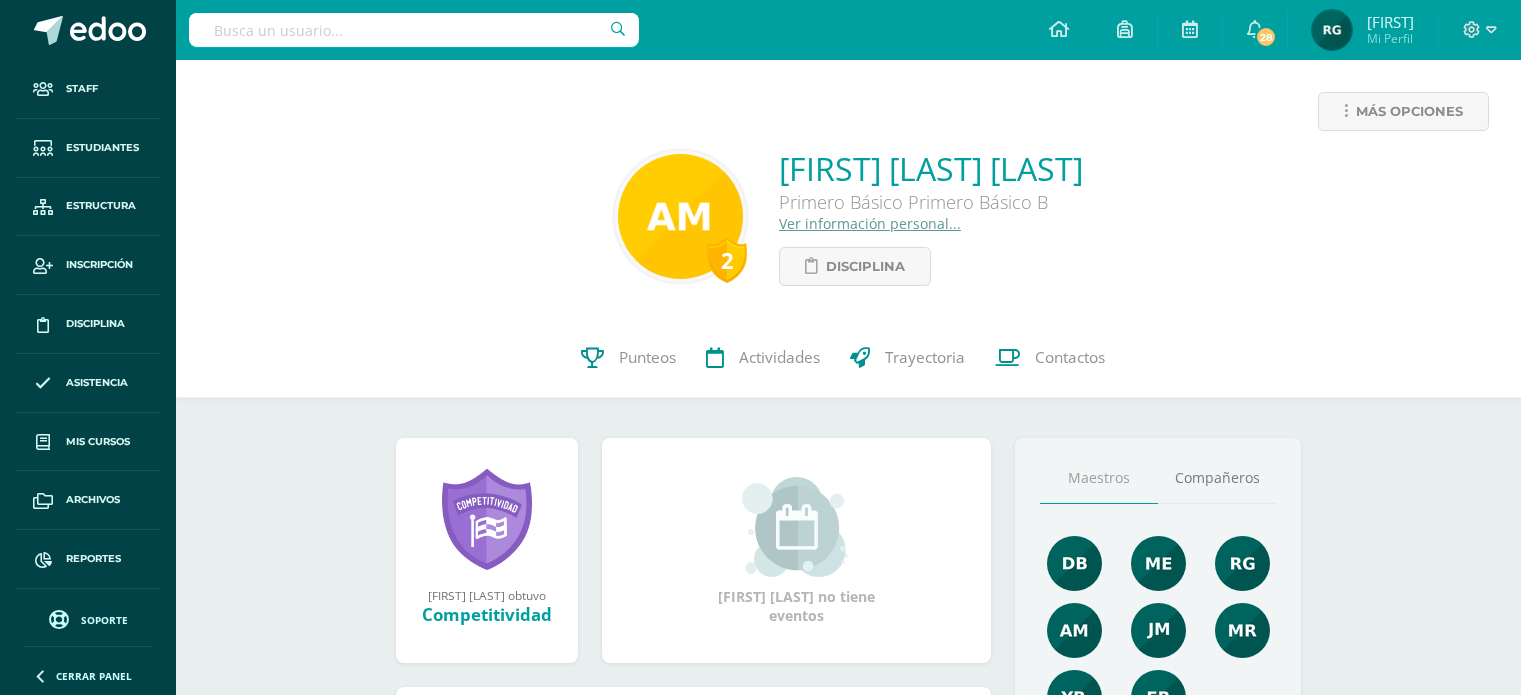 scroll, scrollTop: 0, scrollLeft: 0, axis: both 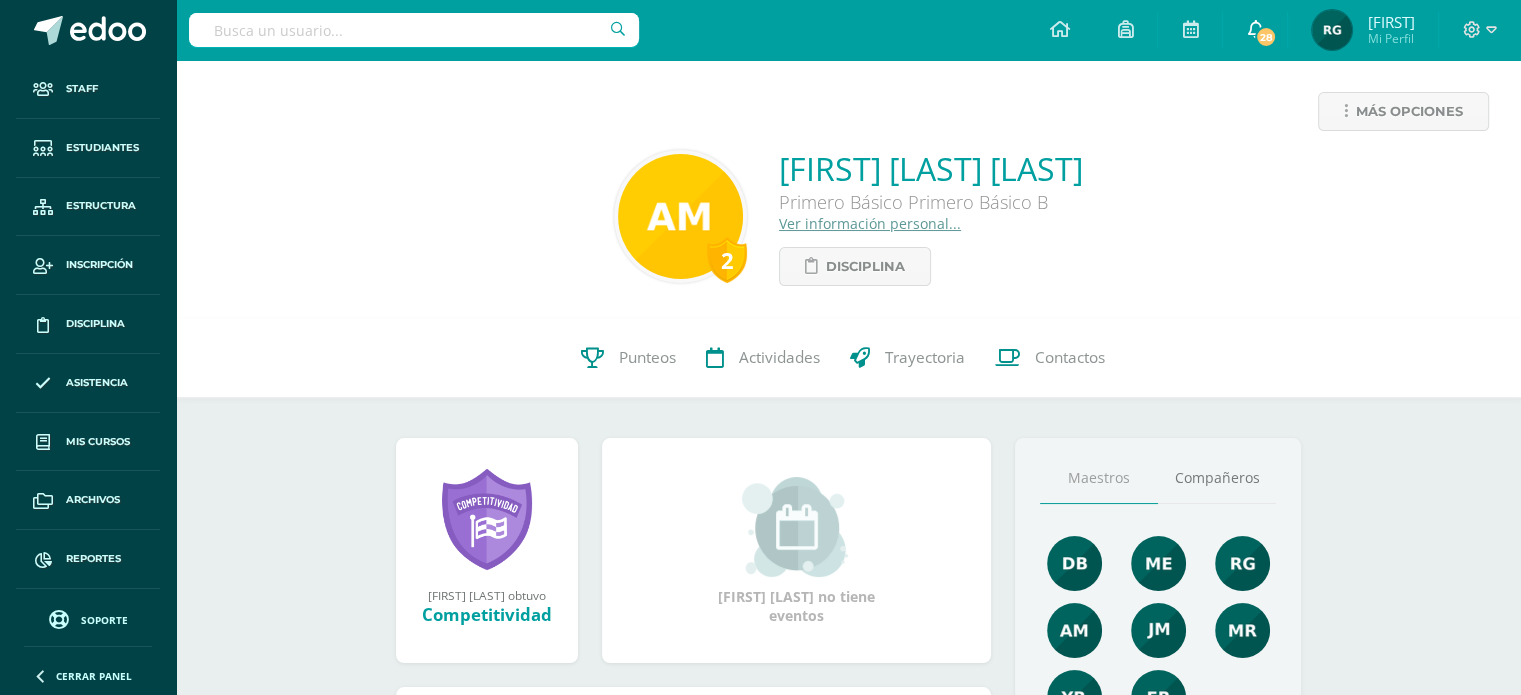 click at bounding box center (1255, 29) 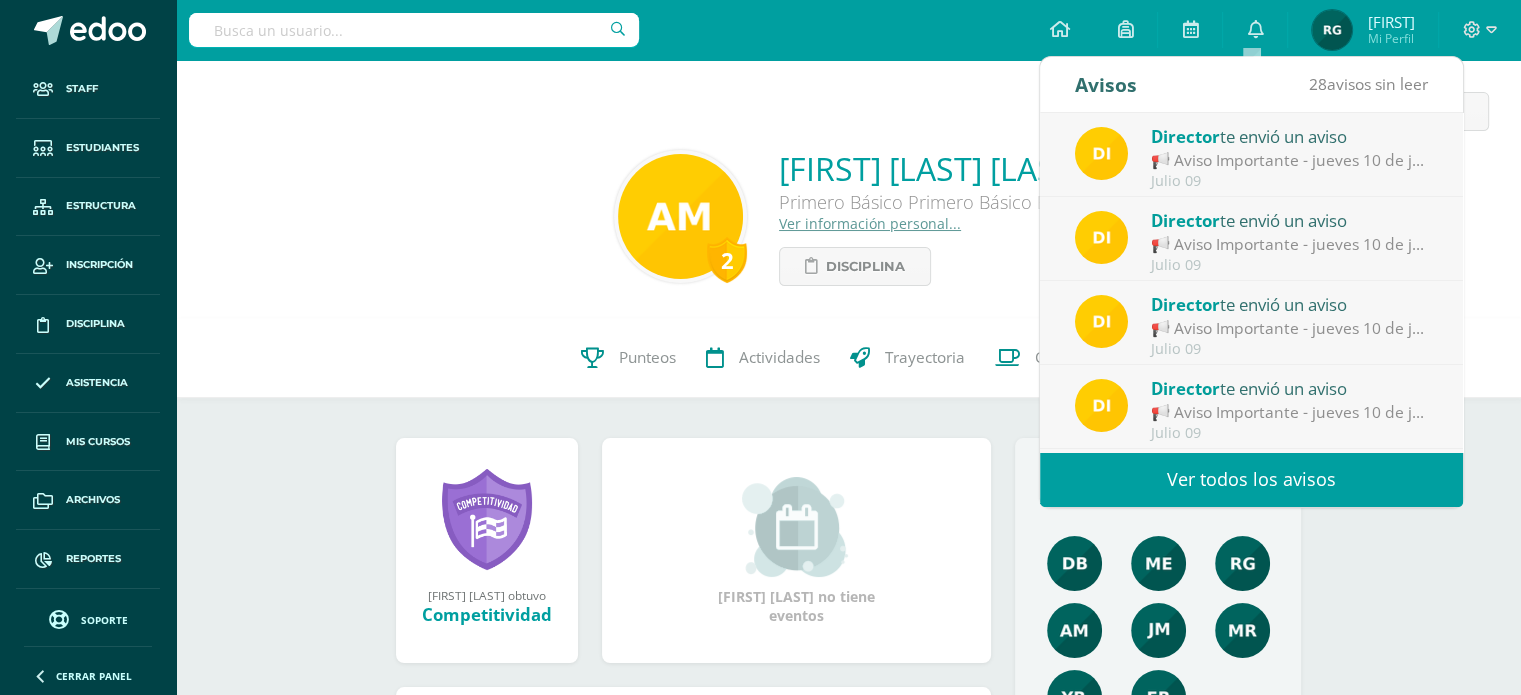 click on "Ver todos los avisos" at bounding box center [1251, 479] 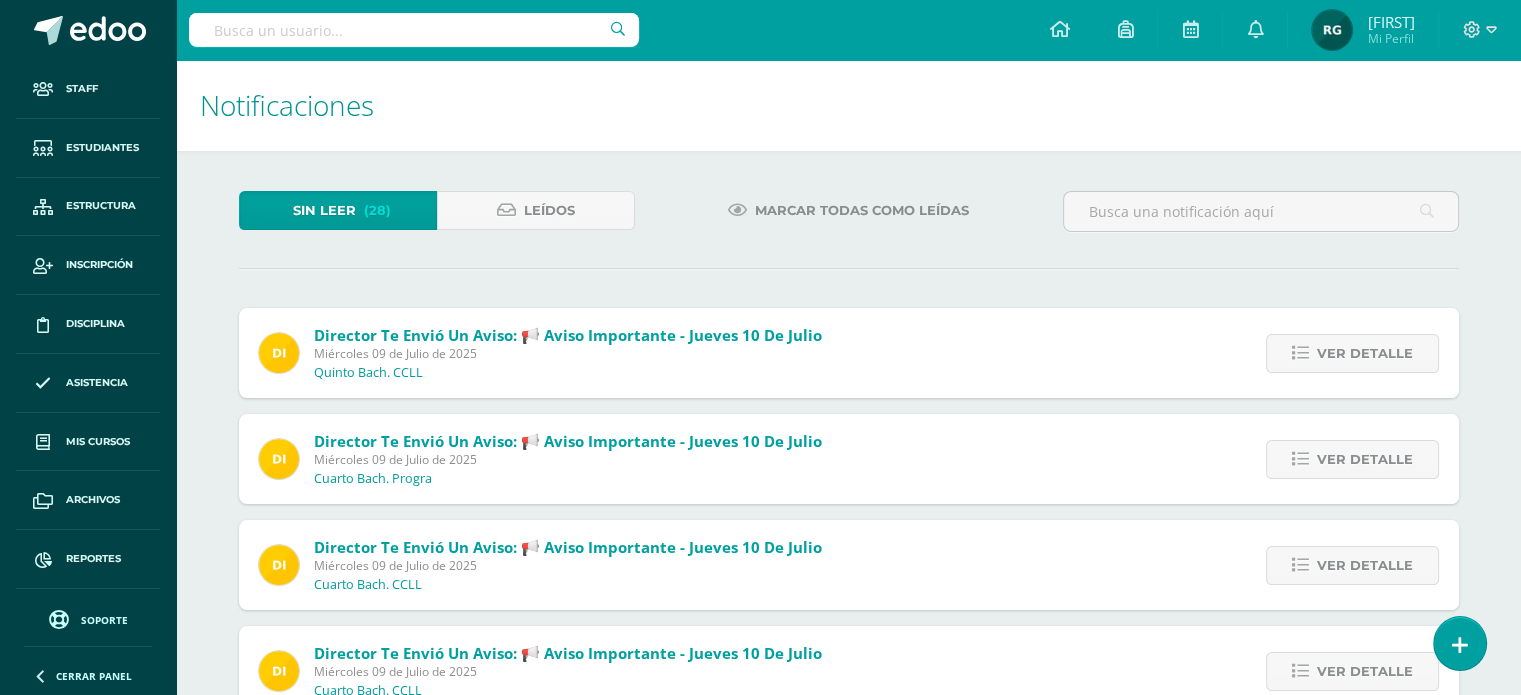 scroll, scrollTop: 0, scrollLeft: 0, axis: both 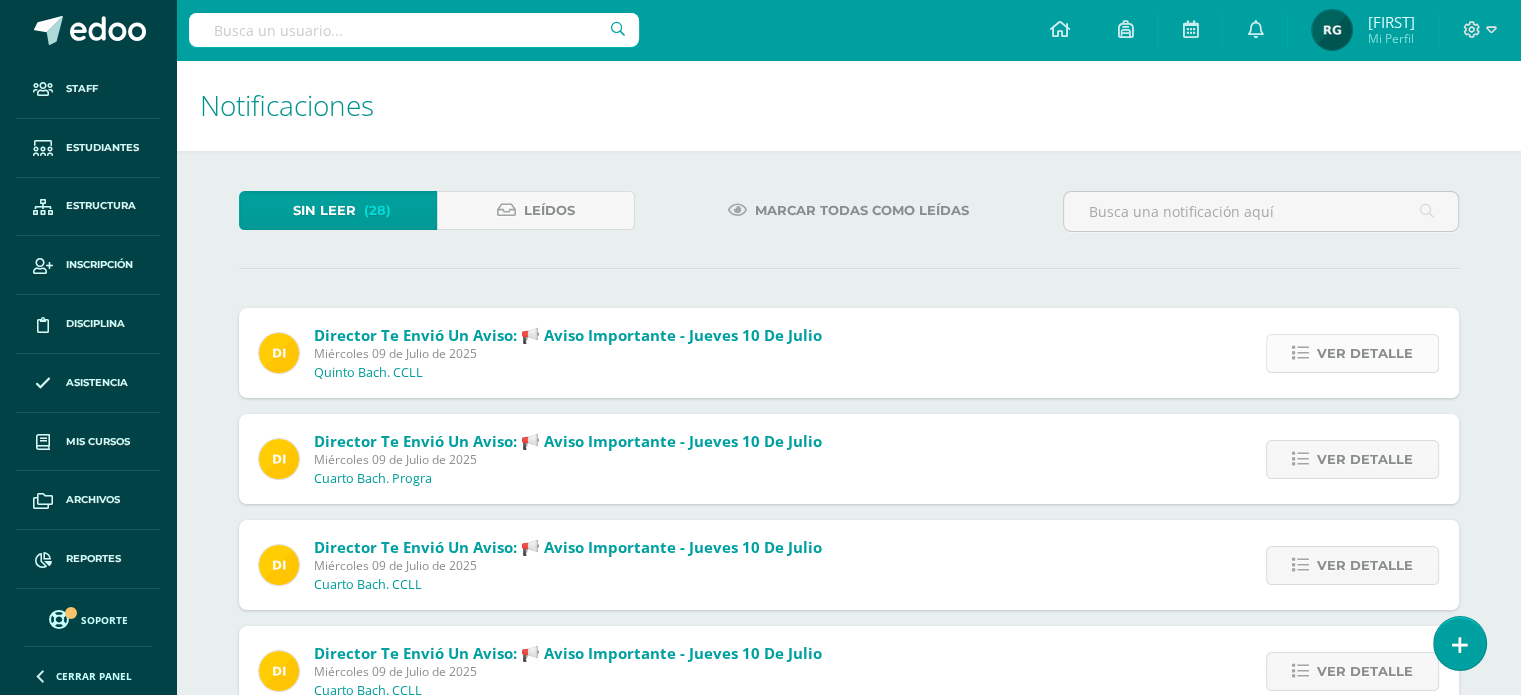 click on "Ver detalle" at bounding box center (1365, 353) 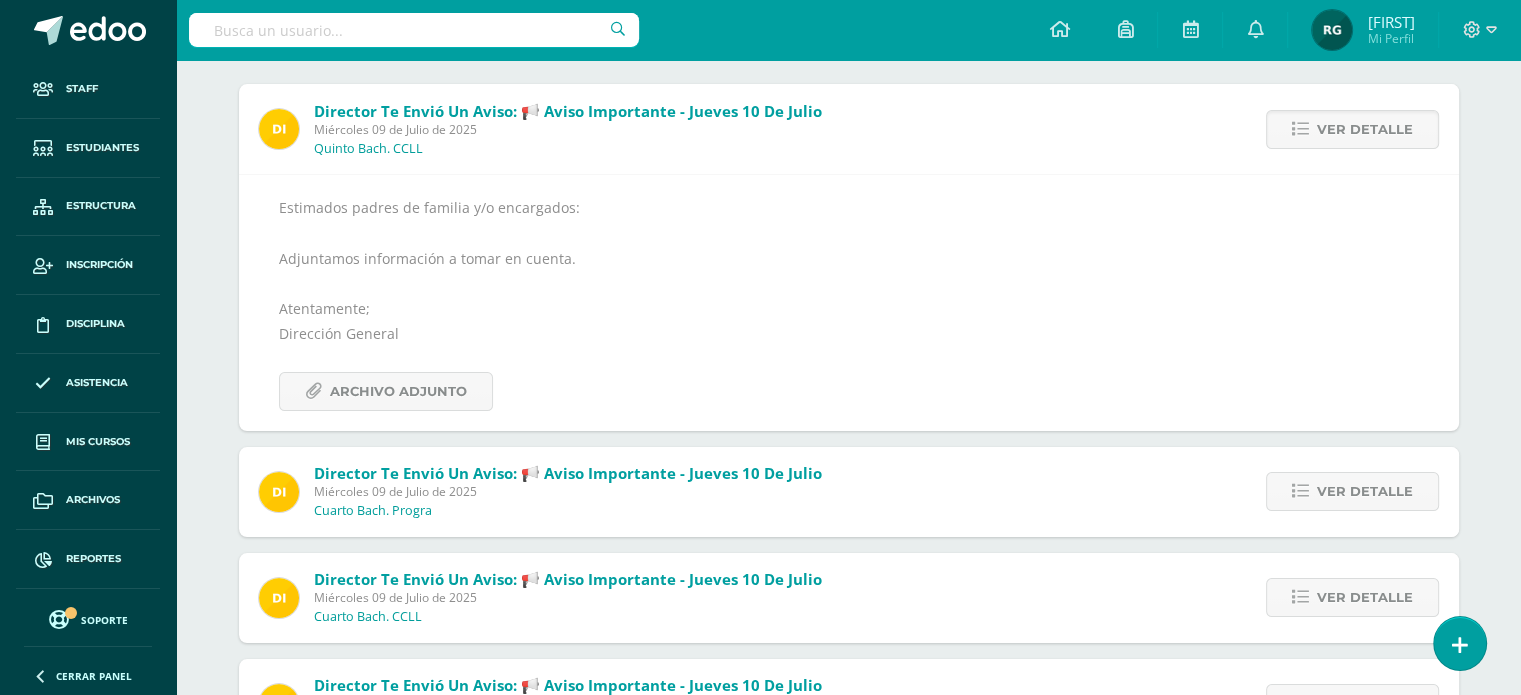 scroll, scrollTop: 226, scrollLeft: 0, axis: vertical 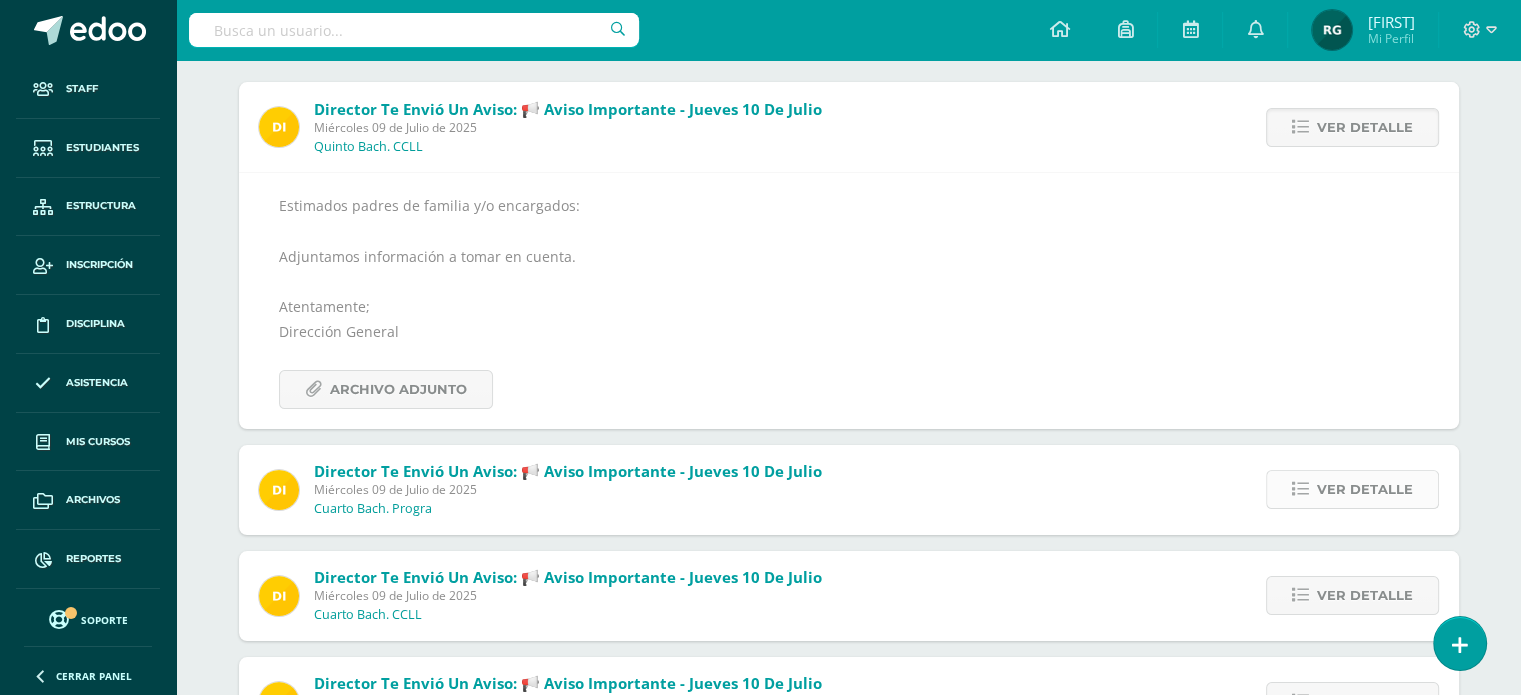 click on "Ver detalle" at bounding box center (1365, 127) 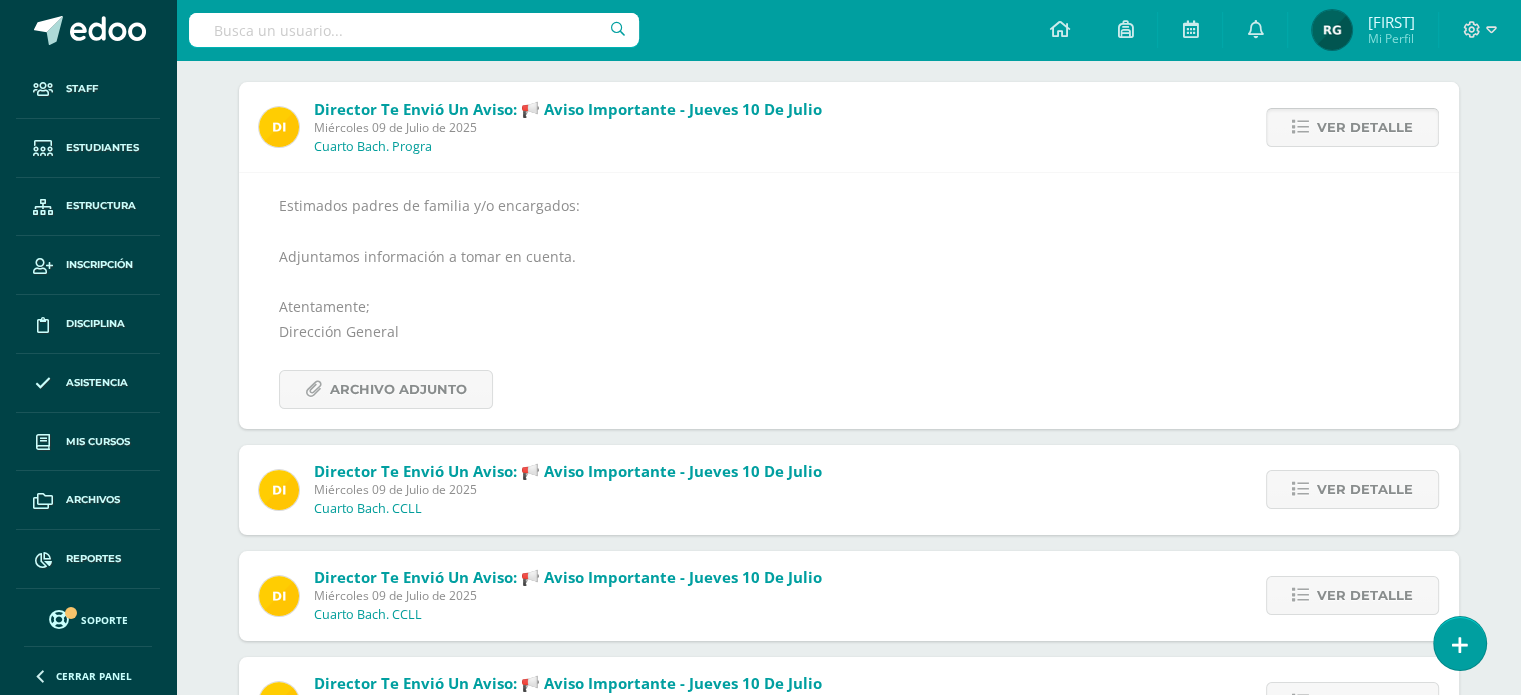 click on "Ver detalle" at bounding box center [1365, 127] 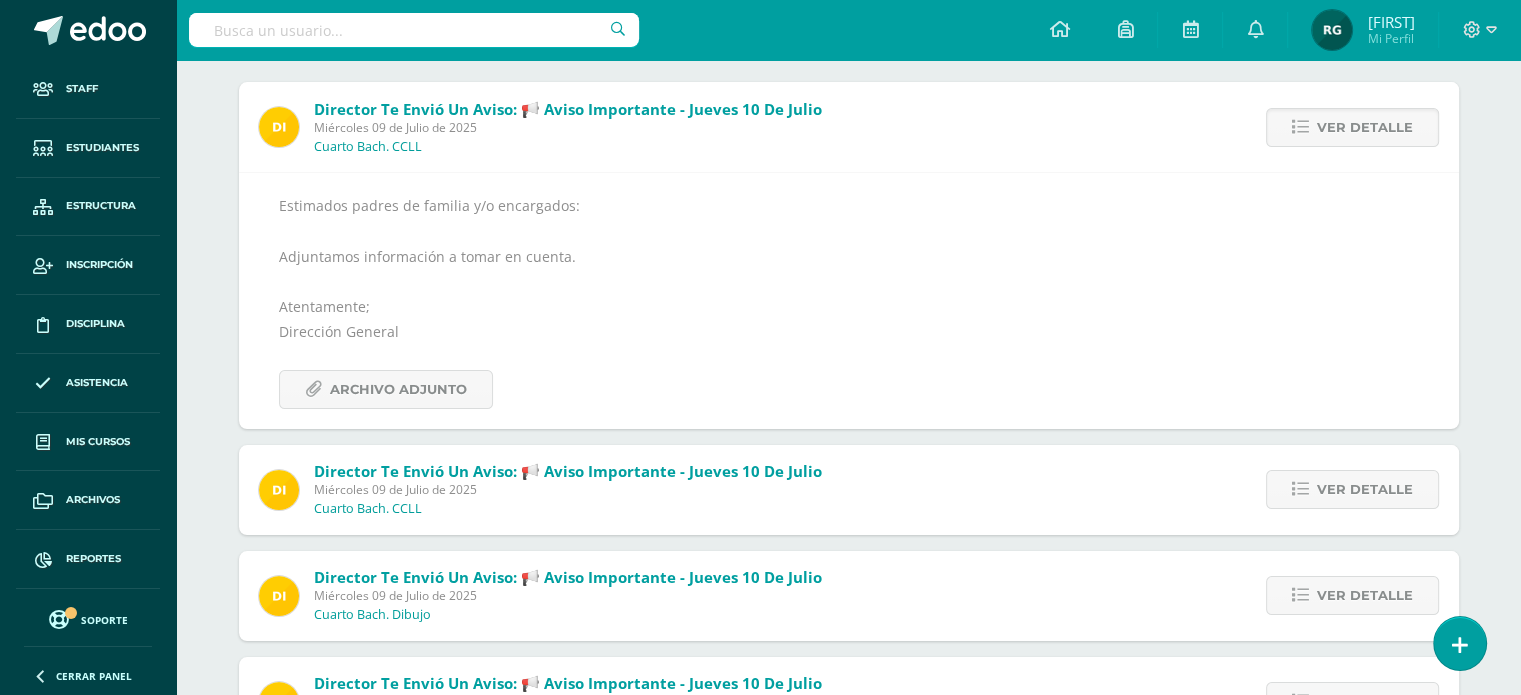 click on "Ver detalle" at bounding box center (1365, 127) 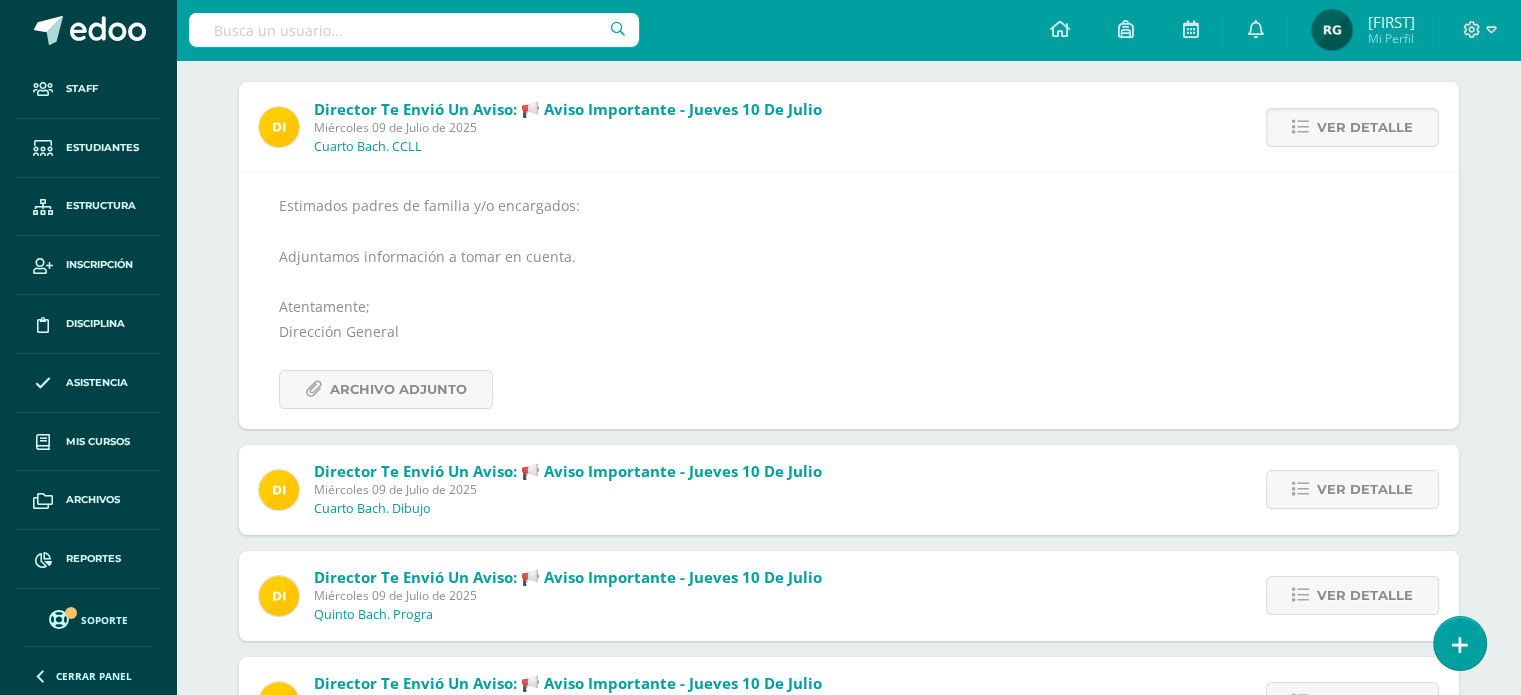 click on "Ver detalle" at bounding box center (1365, 127) 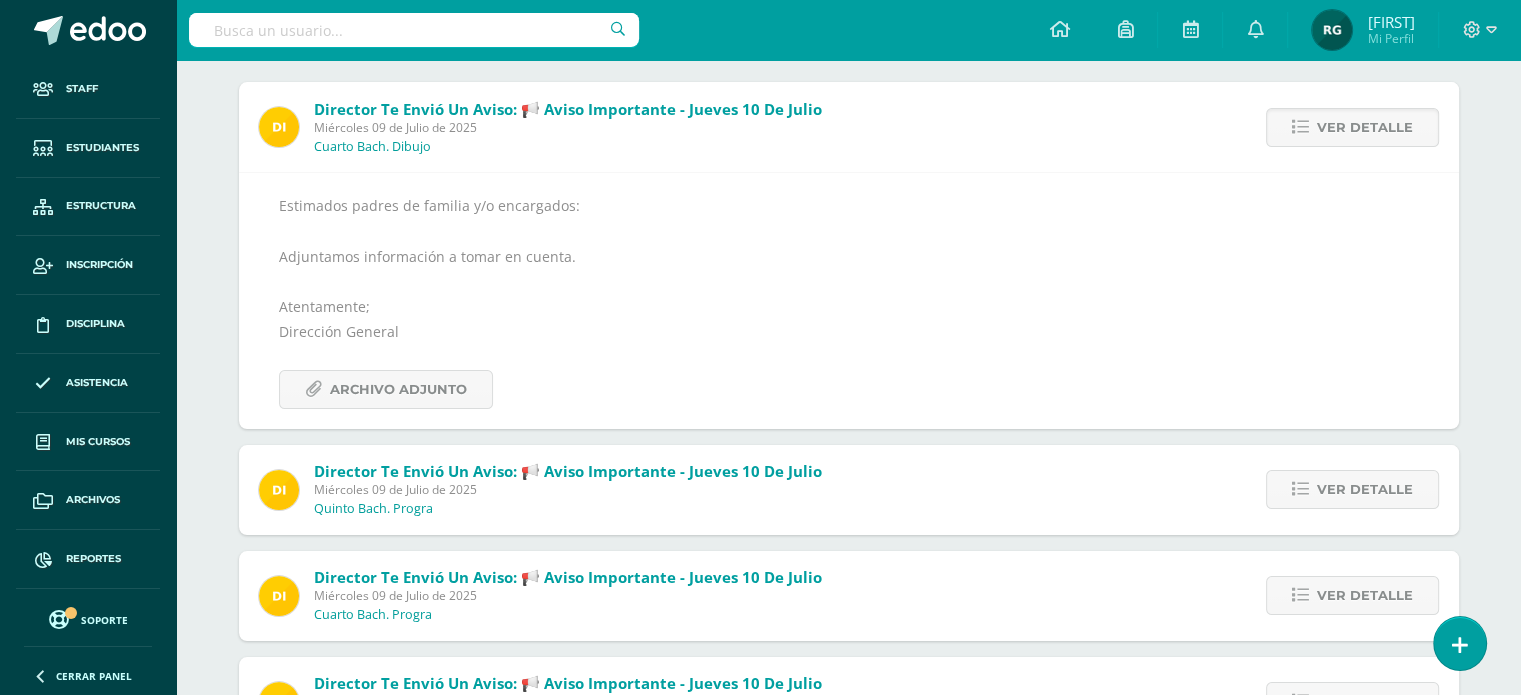 click on "Ver detalle" at bounding box center (1365, 127) 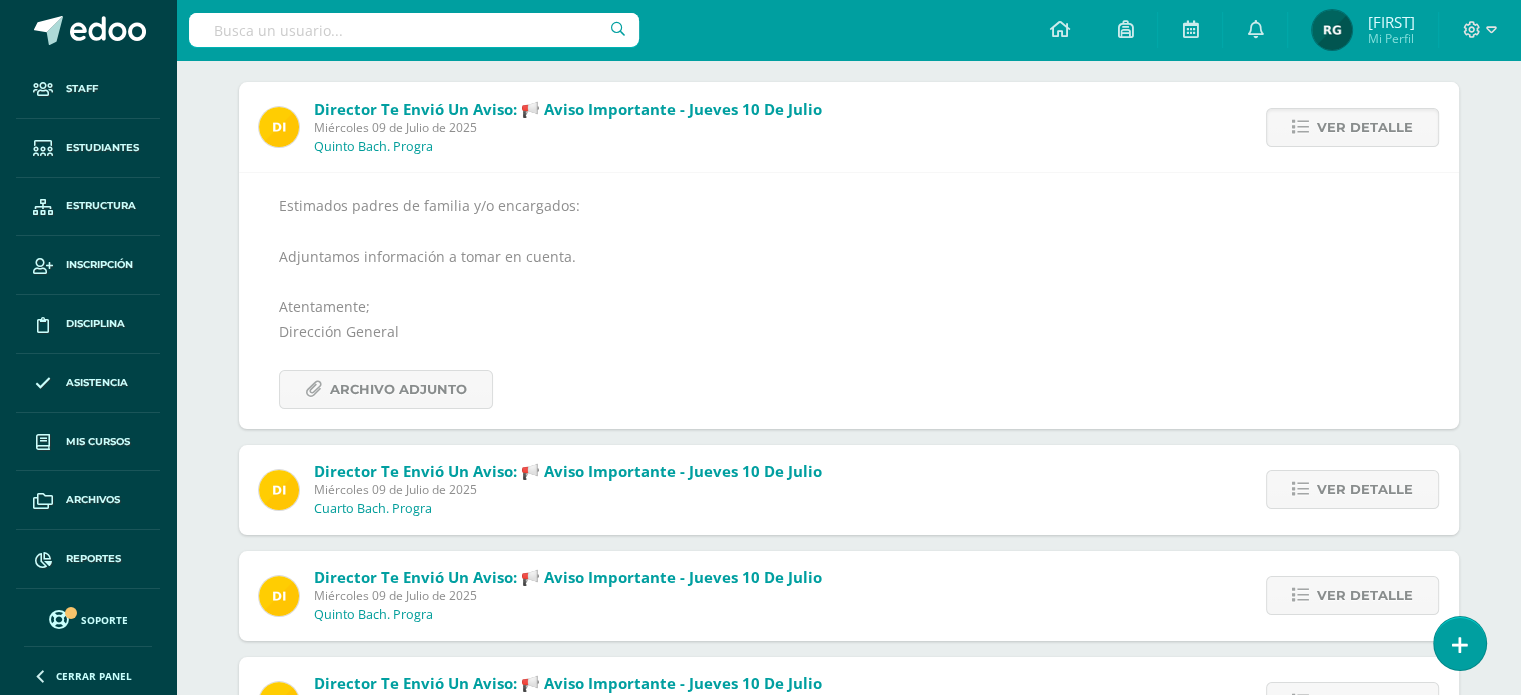 click on "Ver detalle" at bounding box center [1365, 127] 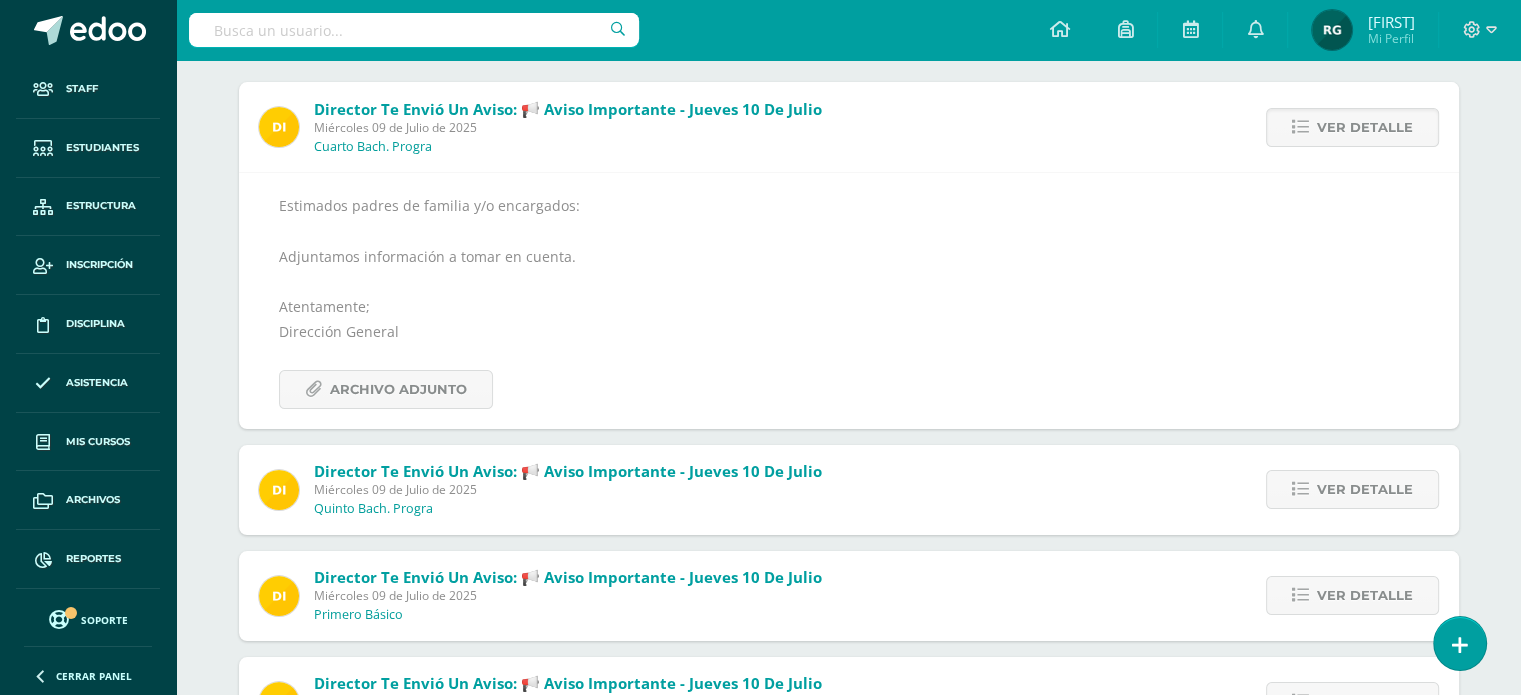 click on "Ver detalle" at bounding box center [1365, 127] 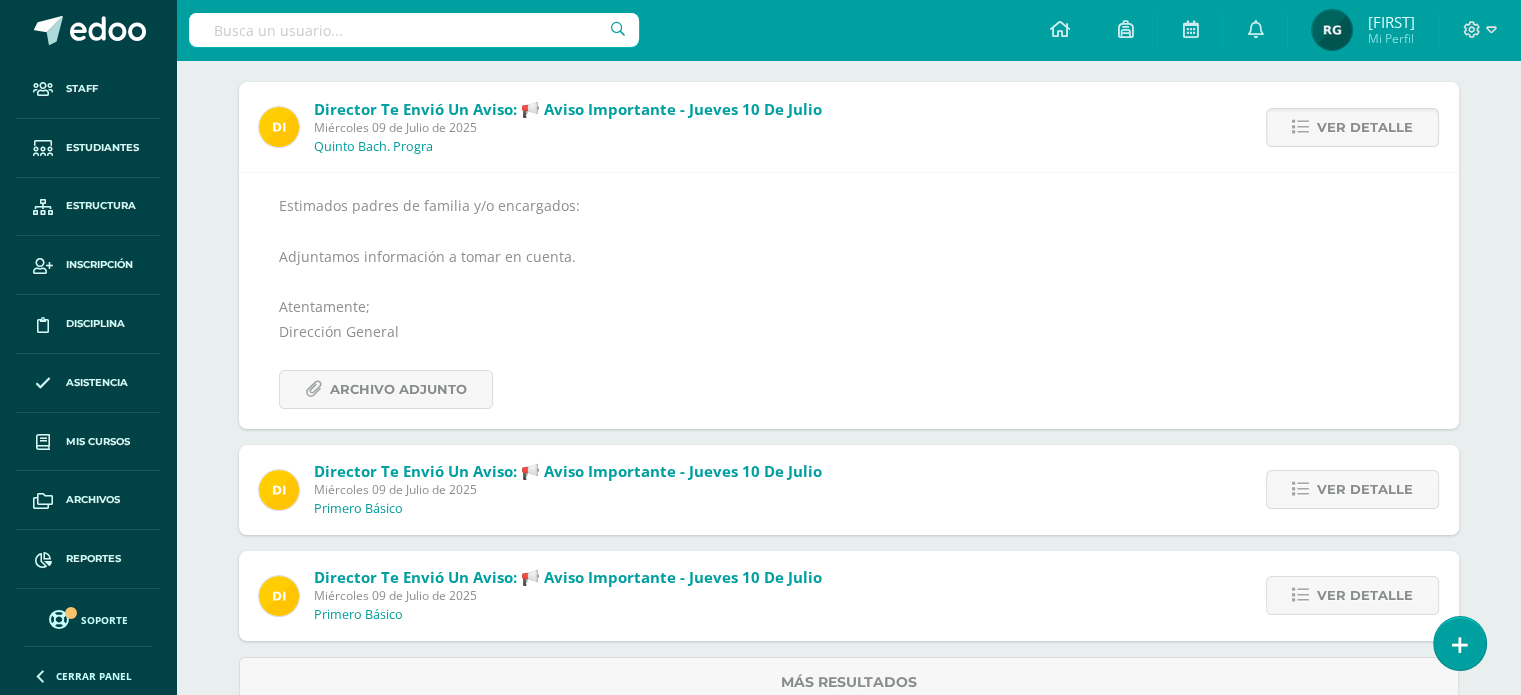 click on "Ver detalle" at bounding box center [1365, 127] 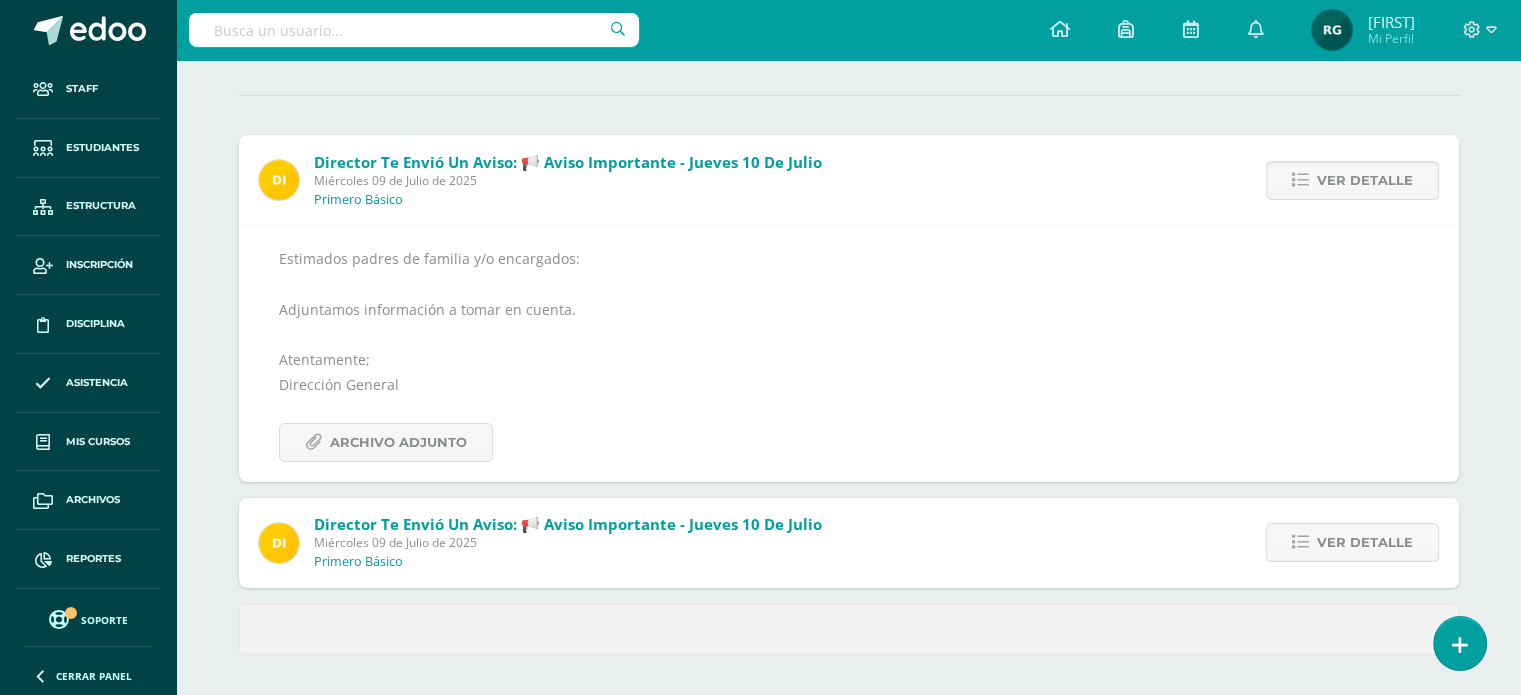 scroll, scrollTop: 172, scrollLeft: 0, axis: vertical 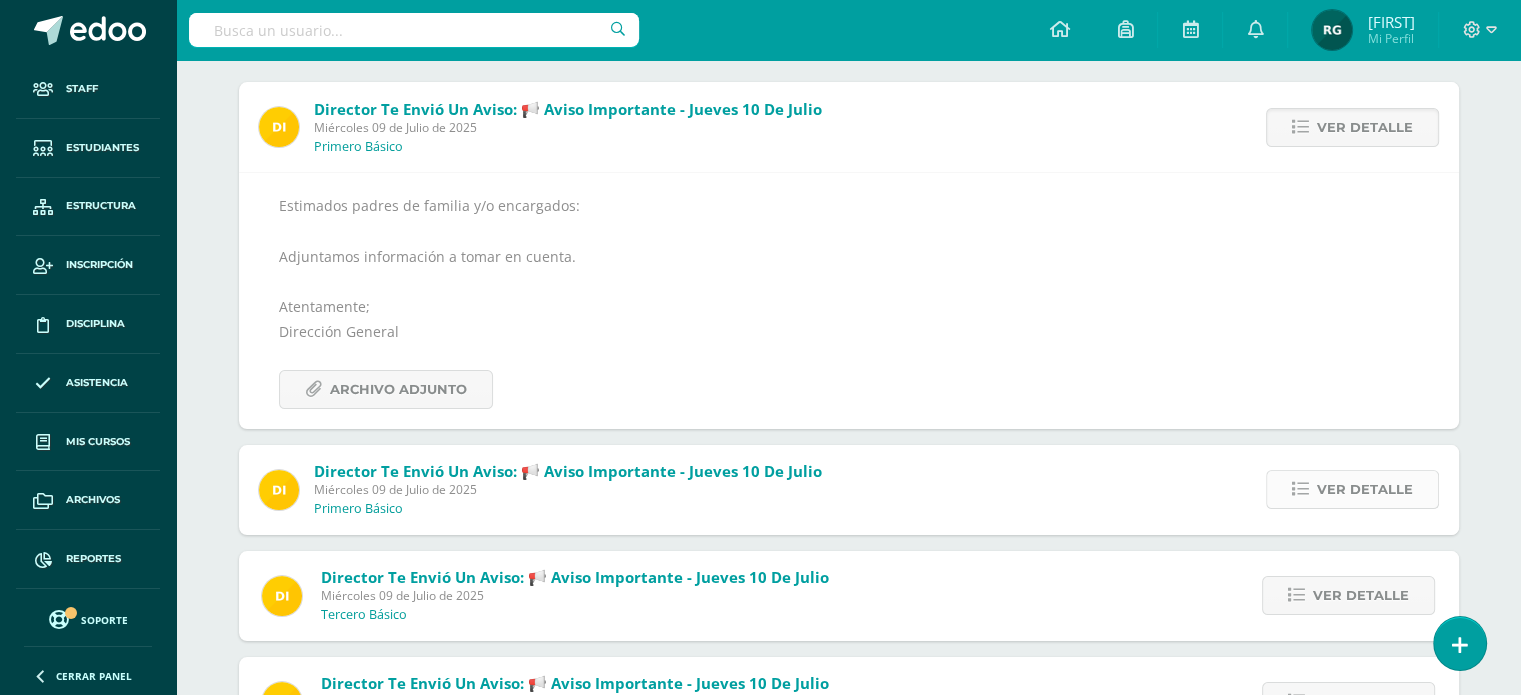 click on "Director  te envió un aviso: 📢 Aviso Importante - jueves 10 de julio
Miércoles 09 de Julio de 2025
Primero Básico Ver detalle
Estimados padres de familia y/o encargados: Adjuntamos información a tomar en cuenta.  Atentamente;  Dirección General
Archivo Adjunto Director  te envió un aviso: 📢 Aviso Importante - jueves 10 de julio
Miércoles 09 de Julio de 2025
Primero Básico Ver detalle
Estimados padres de familia y/o encargados: Adjuntamos información a tomar en cuenta.  Atentamente;  Dirección General
Archivo Adjunto
Director  te envió un aviso: 📢 Aviso Importante - jueves 10 de julio
Miércoles 09 de Julio de 2025" at bounding box center (849, 785) 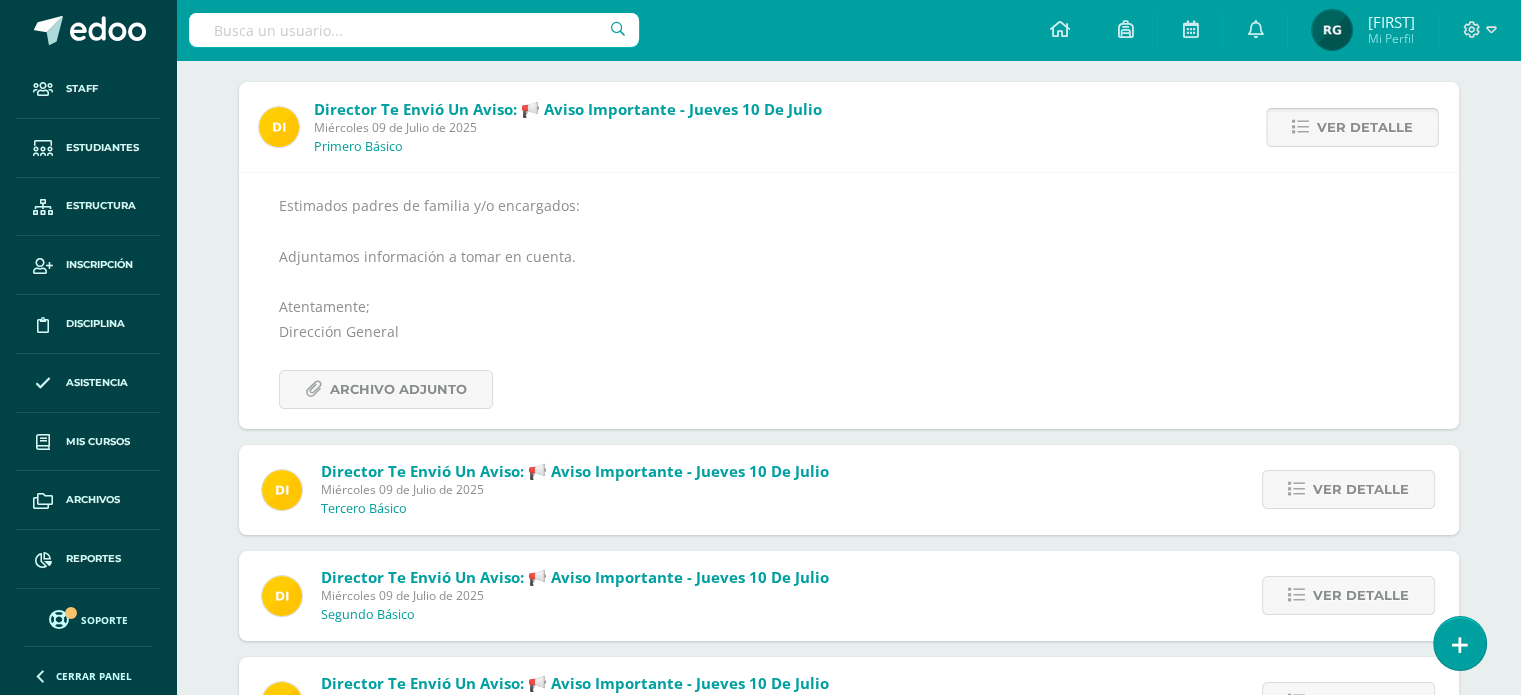 click on "Ver detalle" at bounding box center [1365, 127] 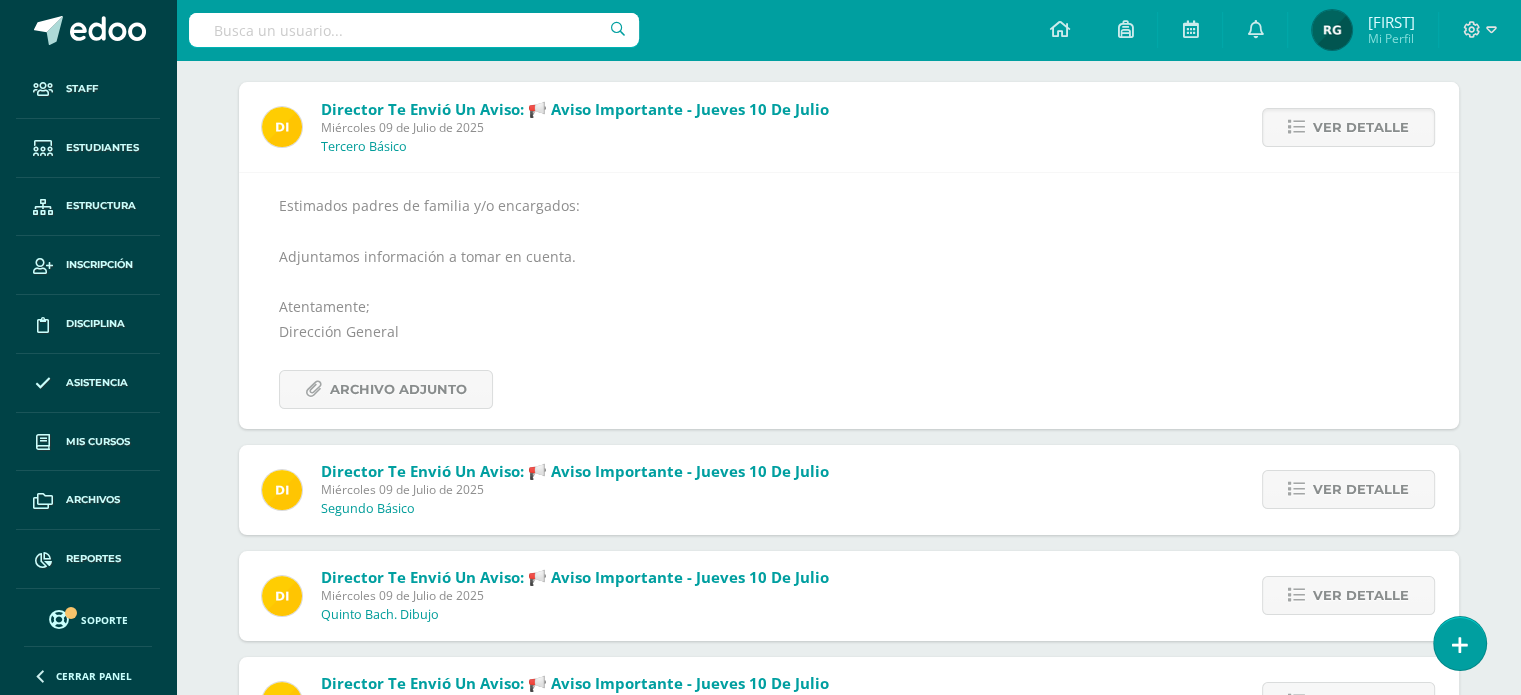 click on "Ver detalle" at bounding box center (1361, 127) 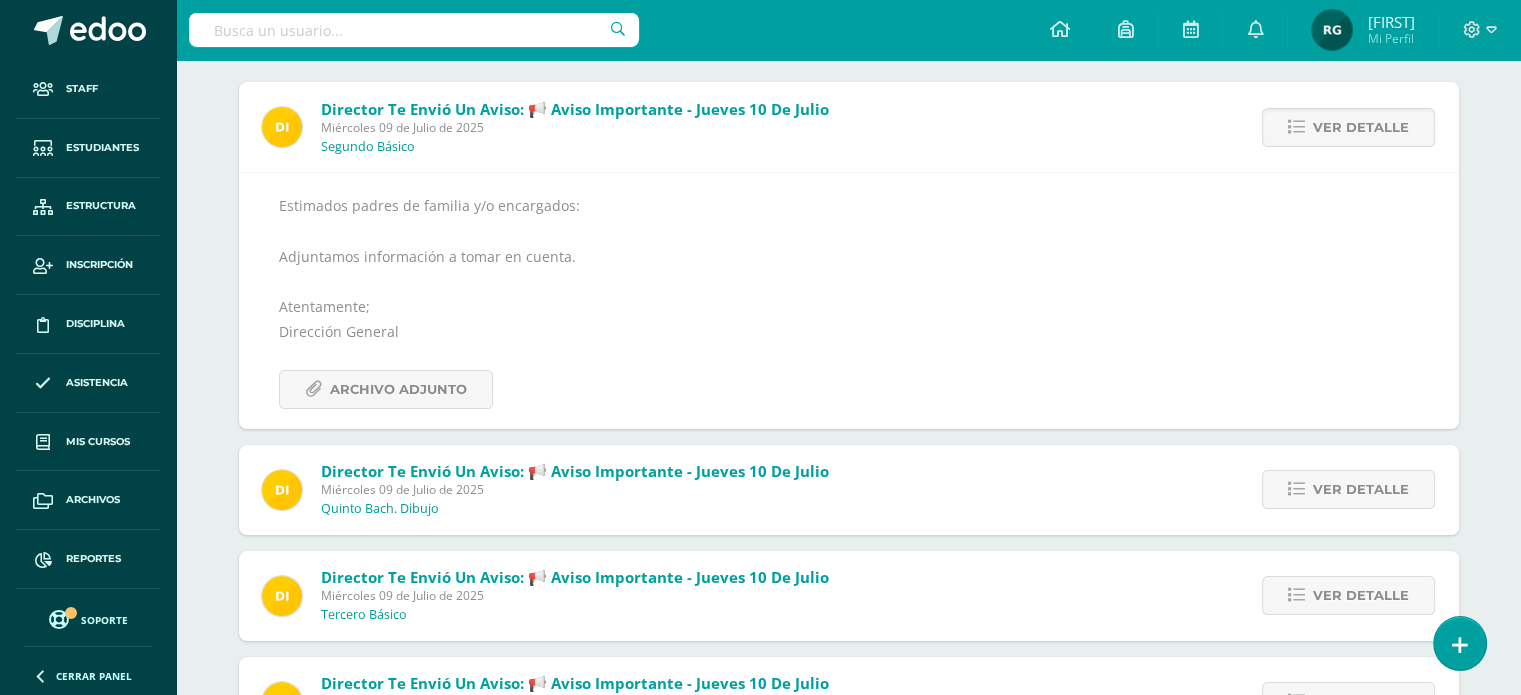 click on "Ver detalle" at bounding box center (1361, 127) 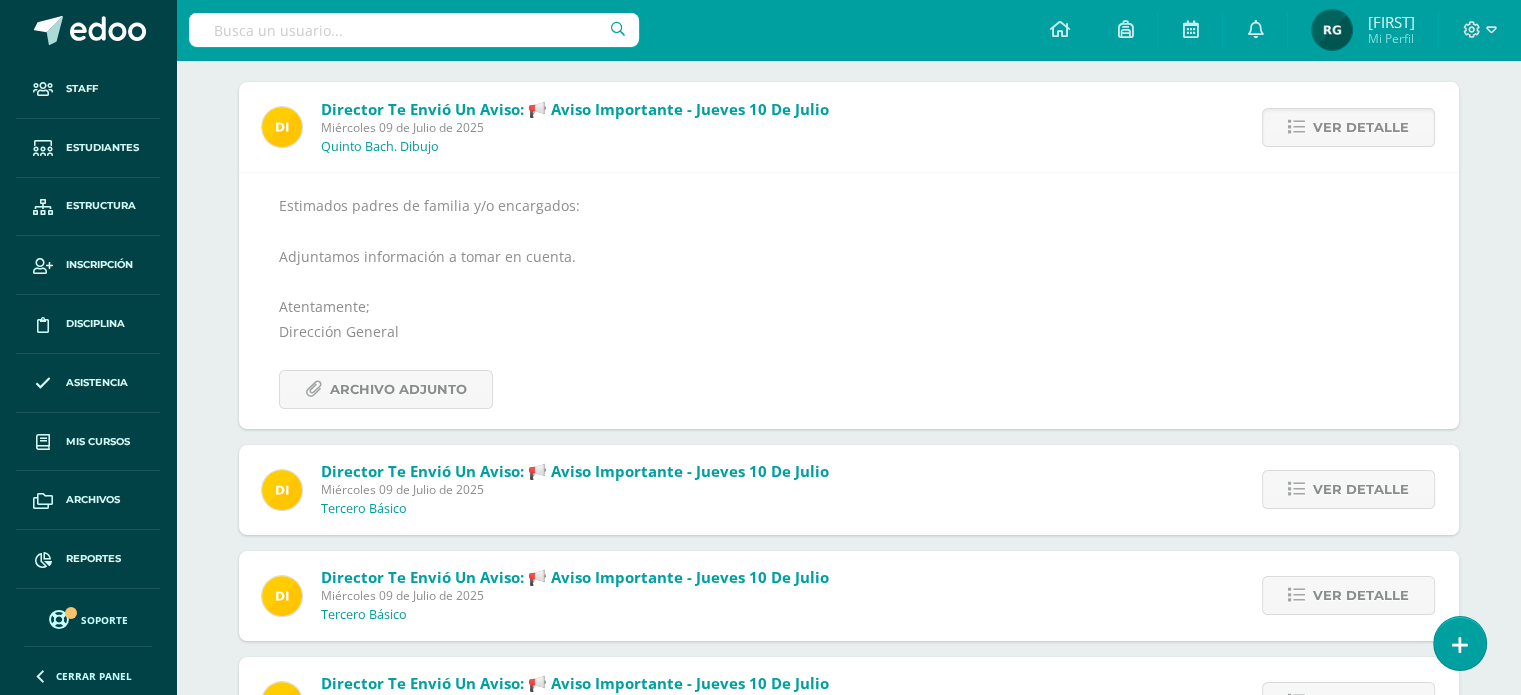 click on "Ver detalle" at bounding box center [1361, 127] 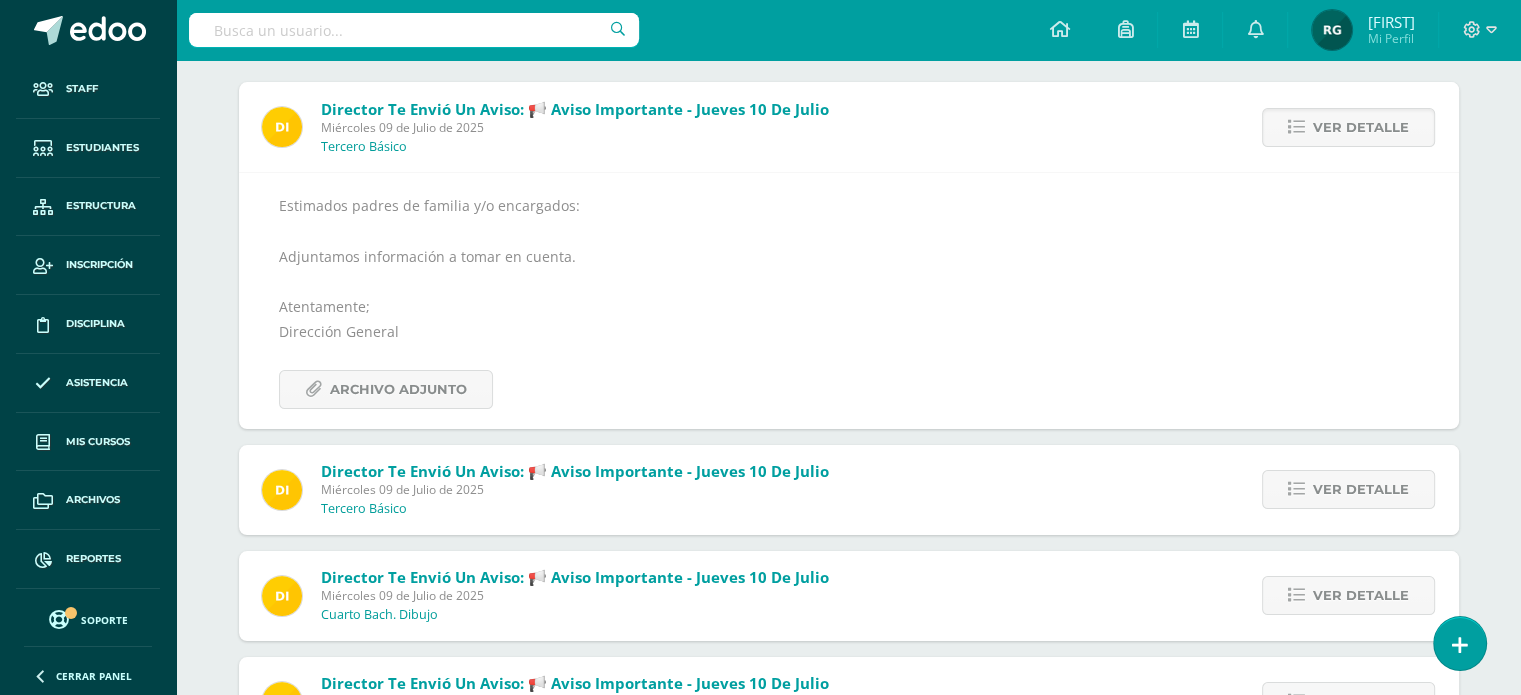 click on "Ver detalle" at bounding box center [1361, 127] 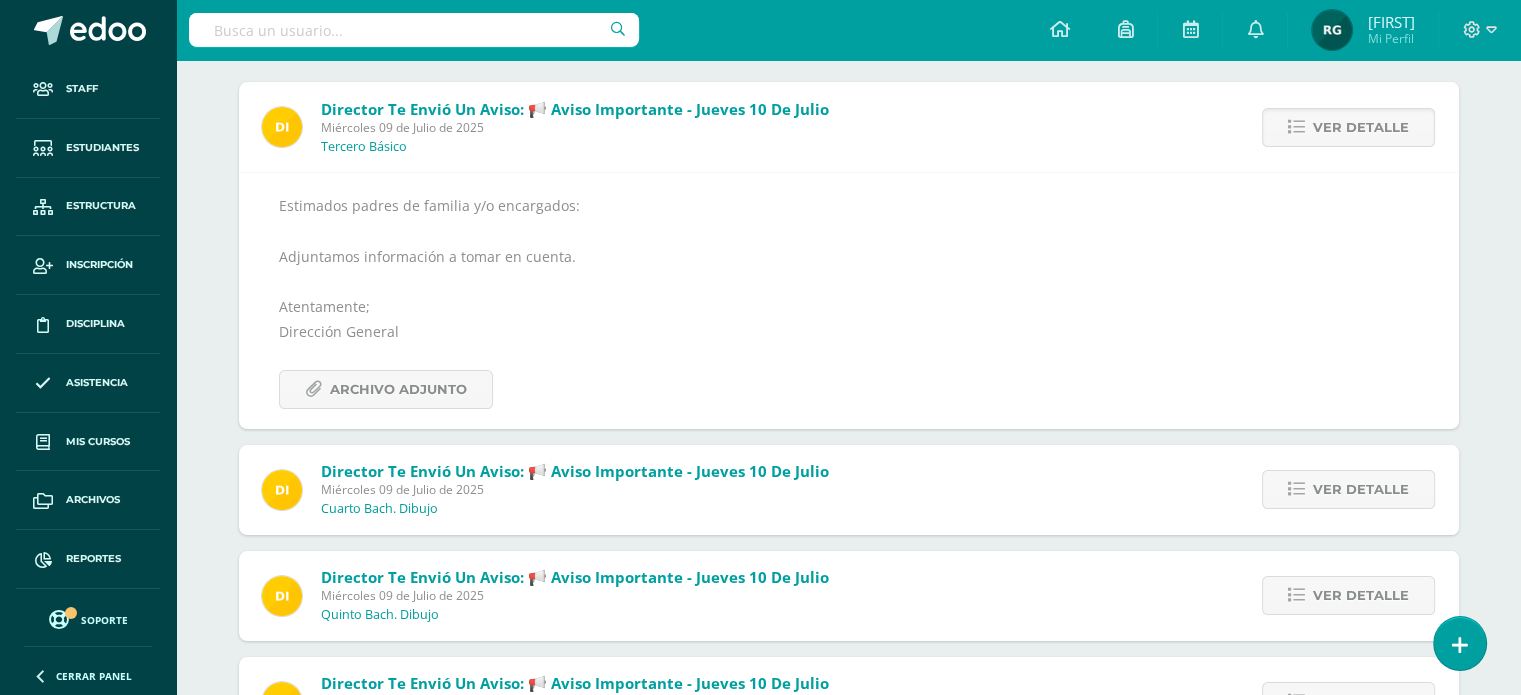 click on "Ver detalle" at bounding box center [1361, 127] 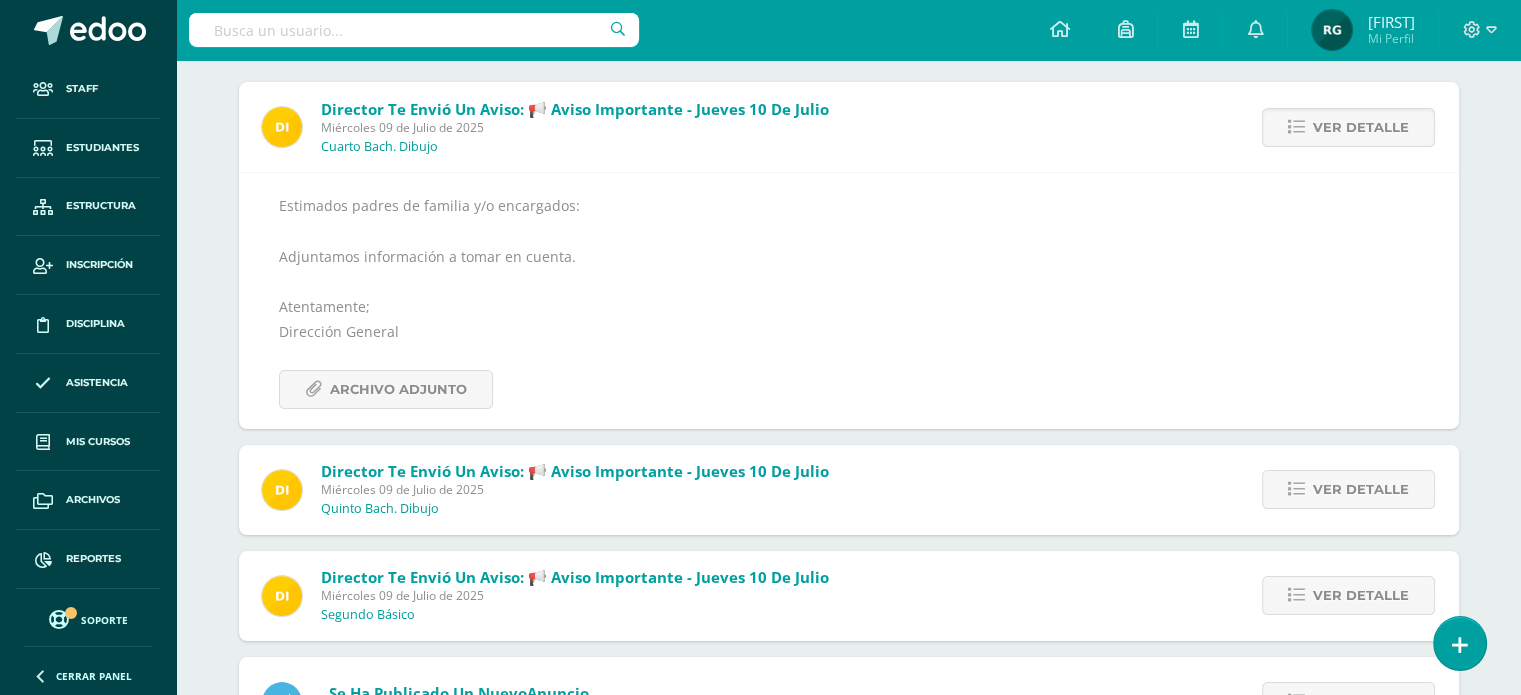click on "Ver detalle" at bounding box center (1361, 127) 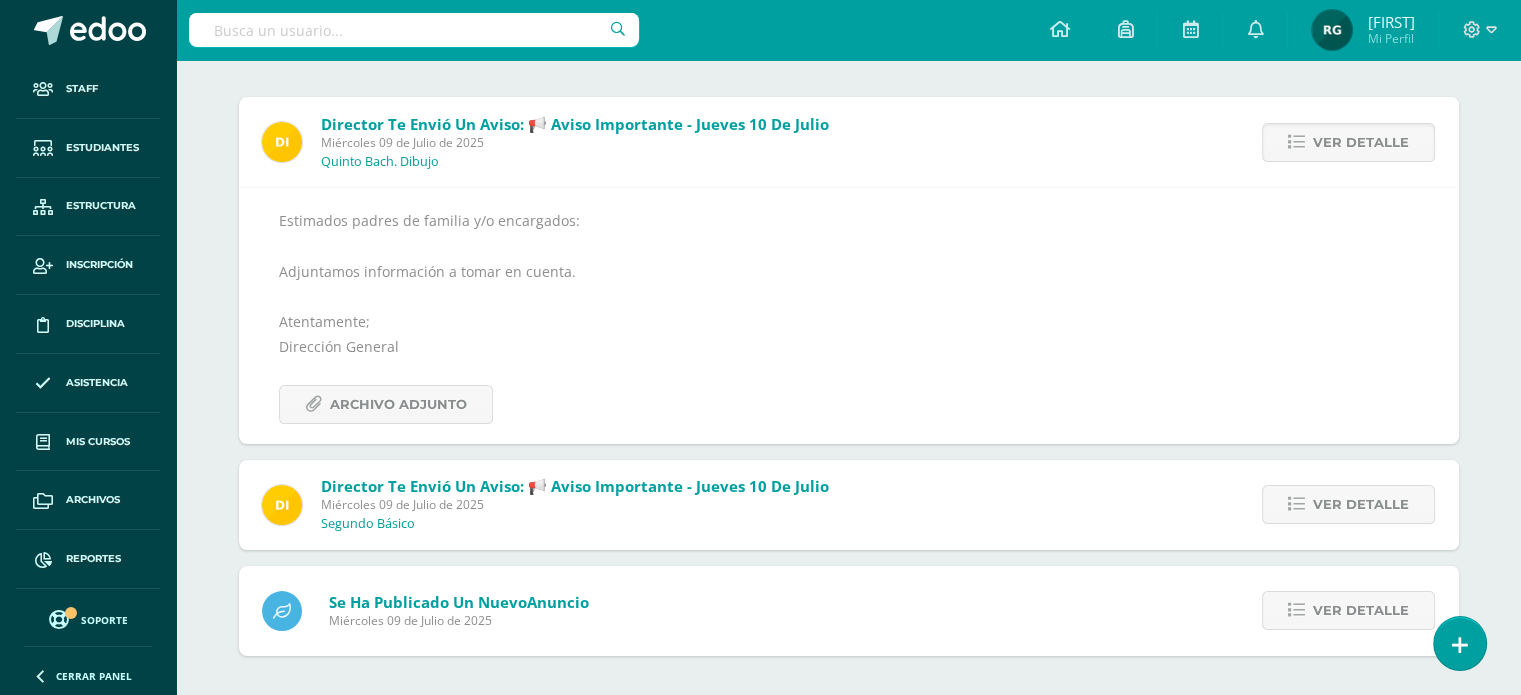 click on "Ver detalle" at bounding box center [1361, 142] 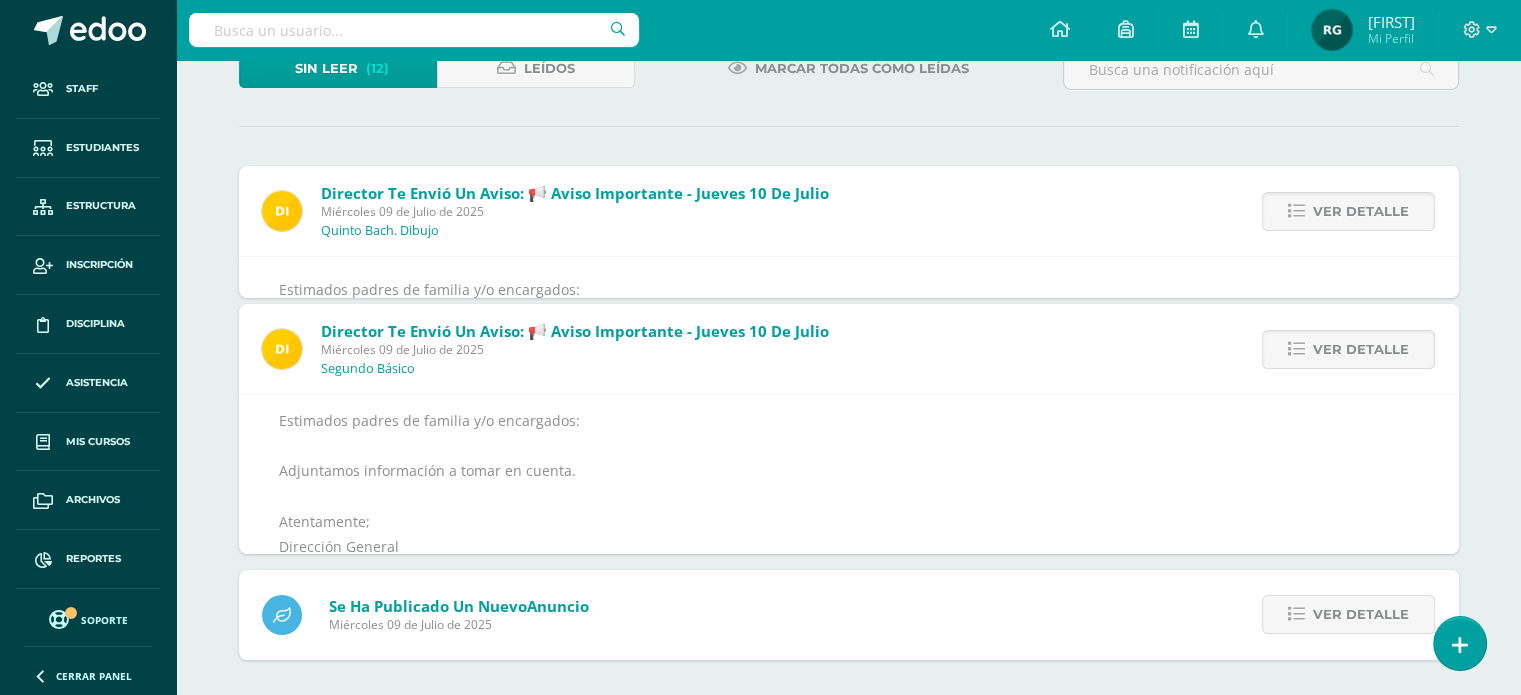 scroll, scrollTop: 105, scrollLeft: 0, axis: vertical 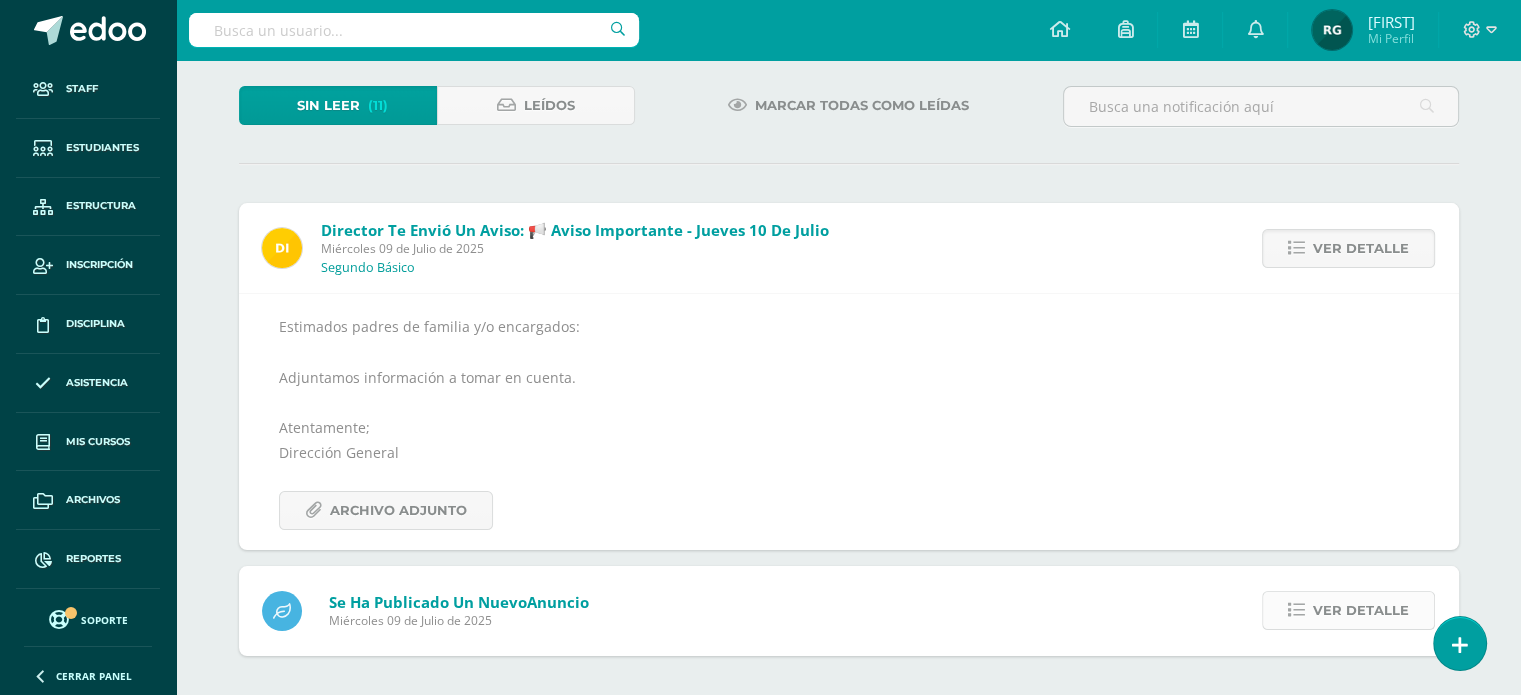 click on "Ver detalle" at bounding box center (1361, 248) 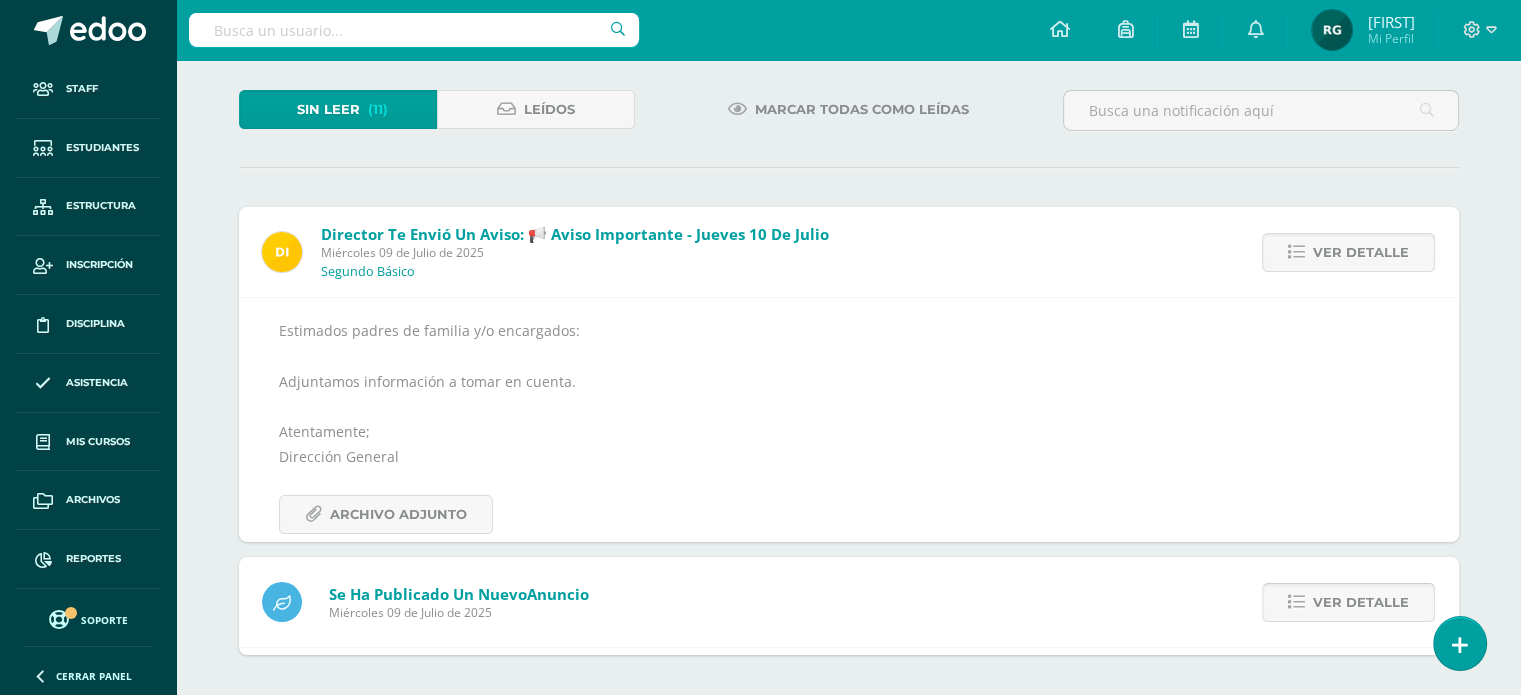 scroll, scrollTop: 0, scrollLeft: 0, axis: both 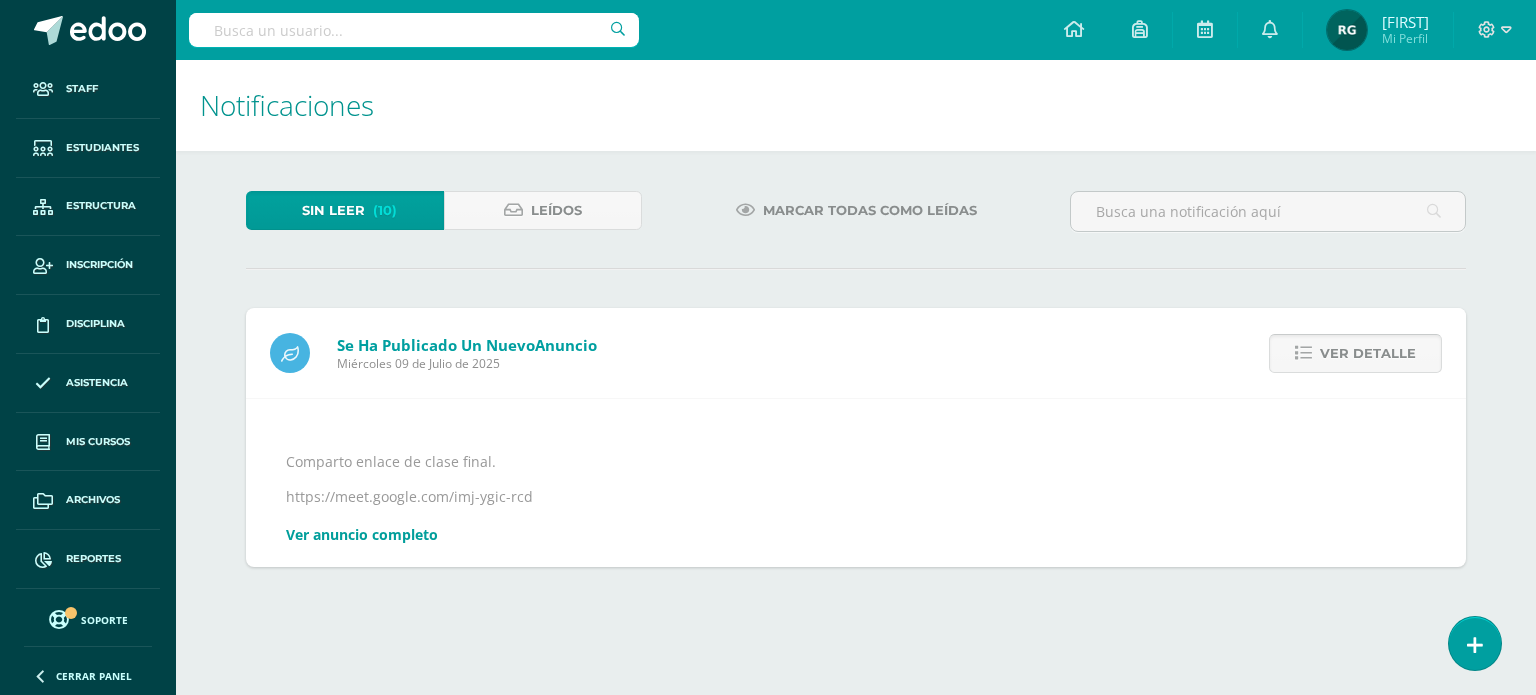 click on "Ver detalle" at bounding box center (1368, 353) 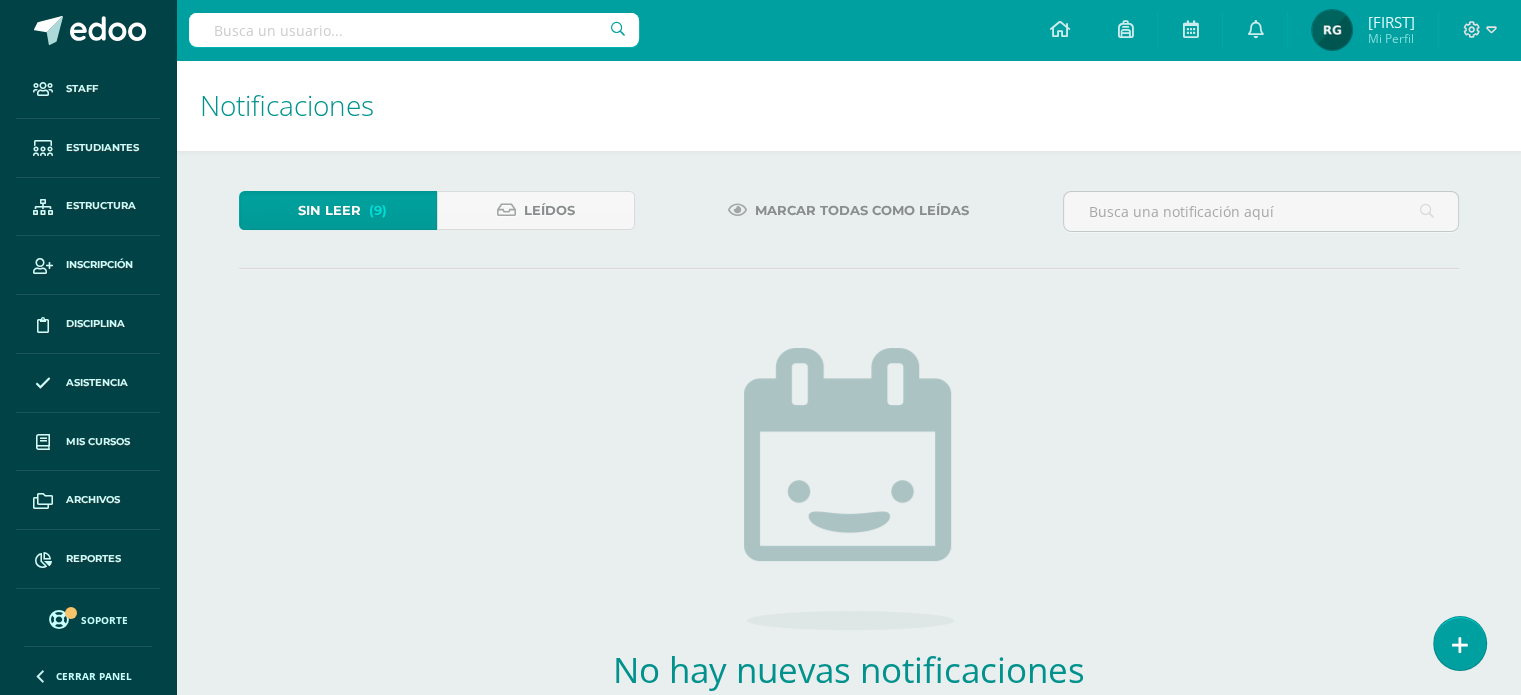 click on "Sin leer" at bounding box center (329, 210) 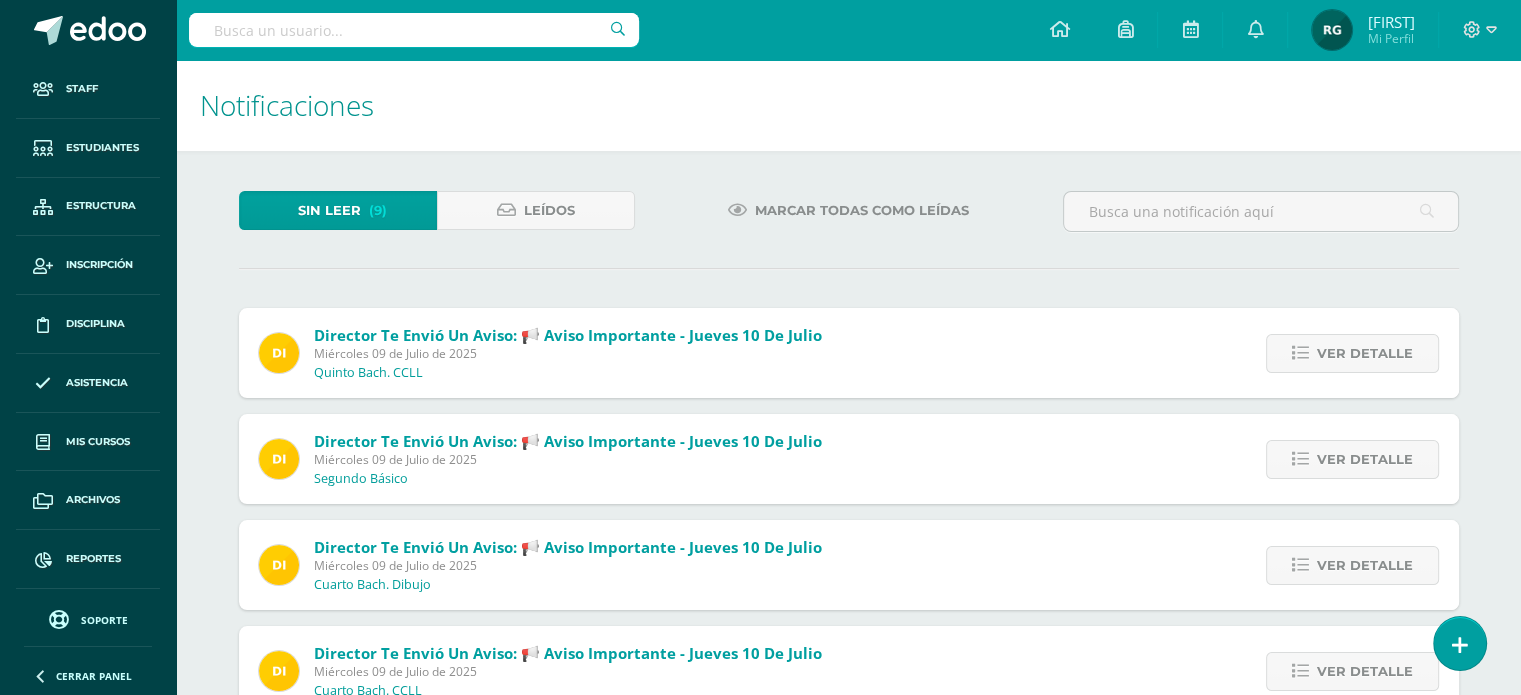 scroll, scrollTop: 0, scrollLeft: 0, axis: both 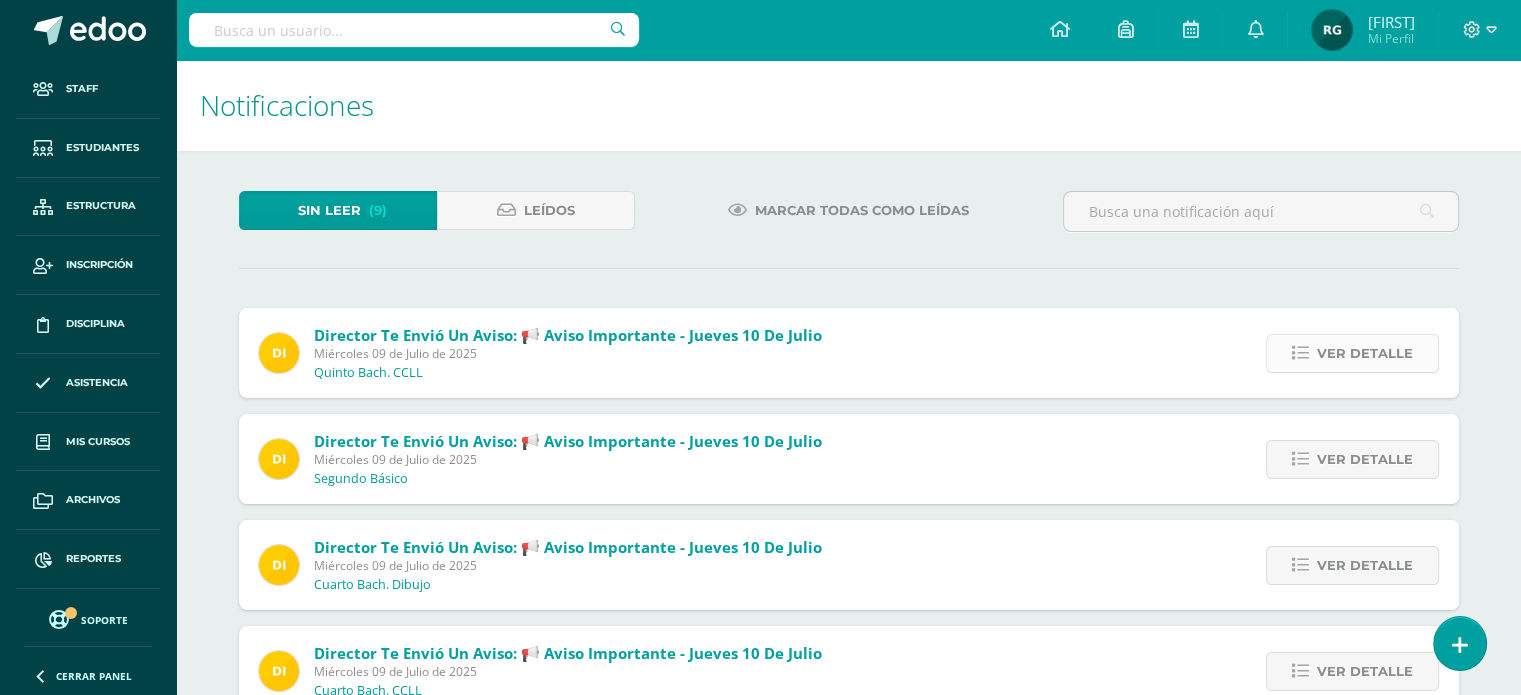 click on "Ver detalle" at bounding box center [1365, 353] 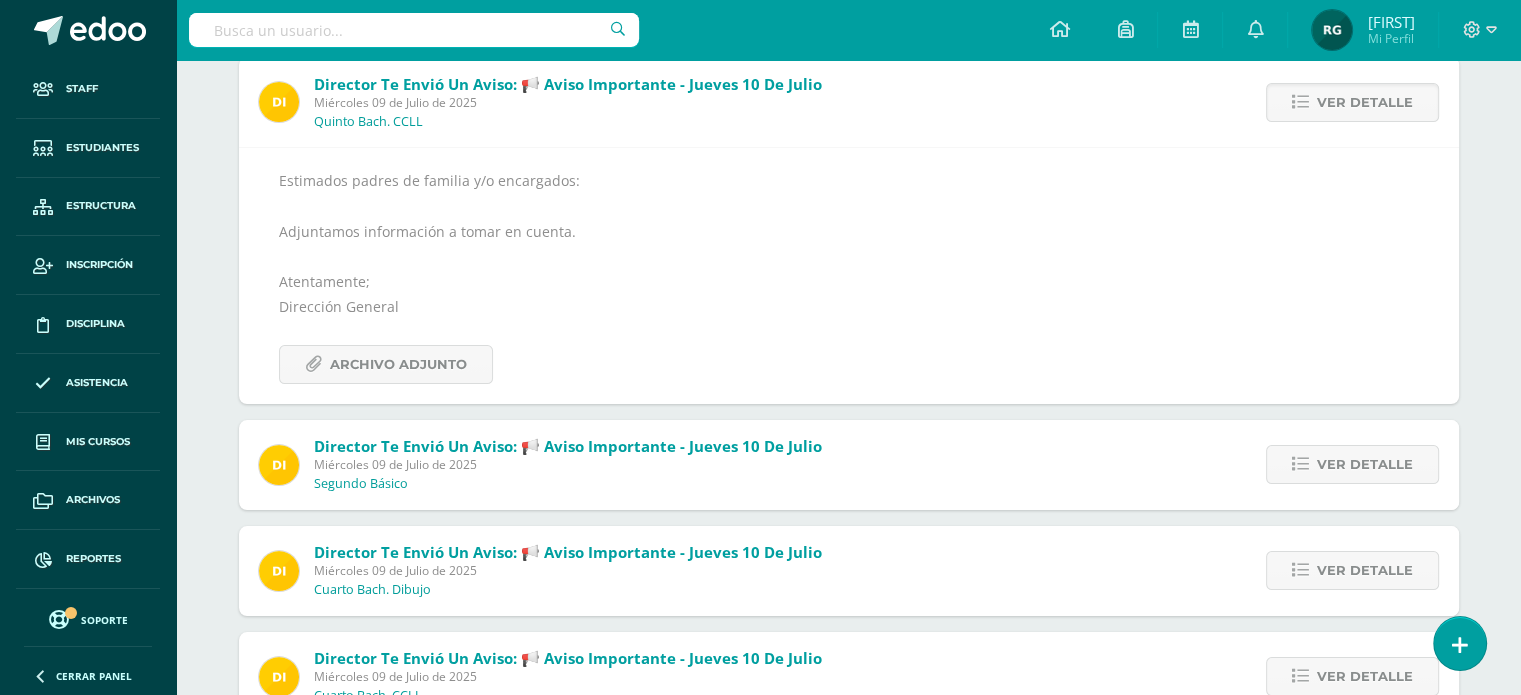 scroll, scrollTop: 252, scrollLeft: 0, axis: vertical 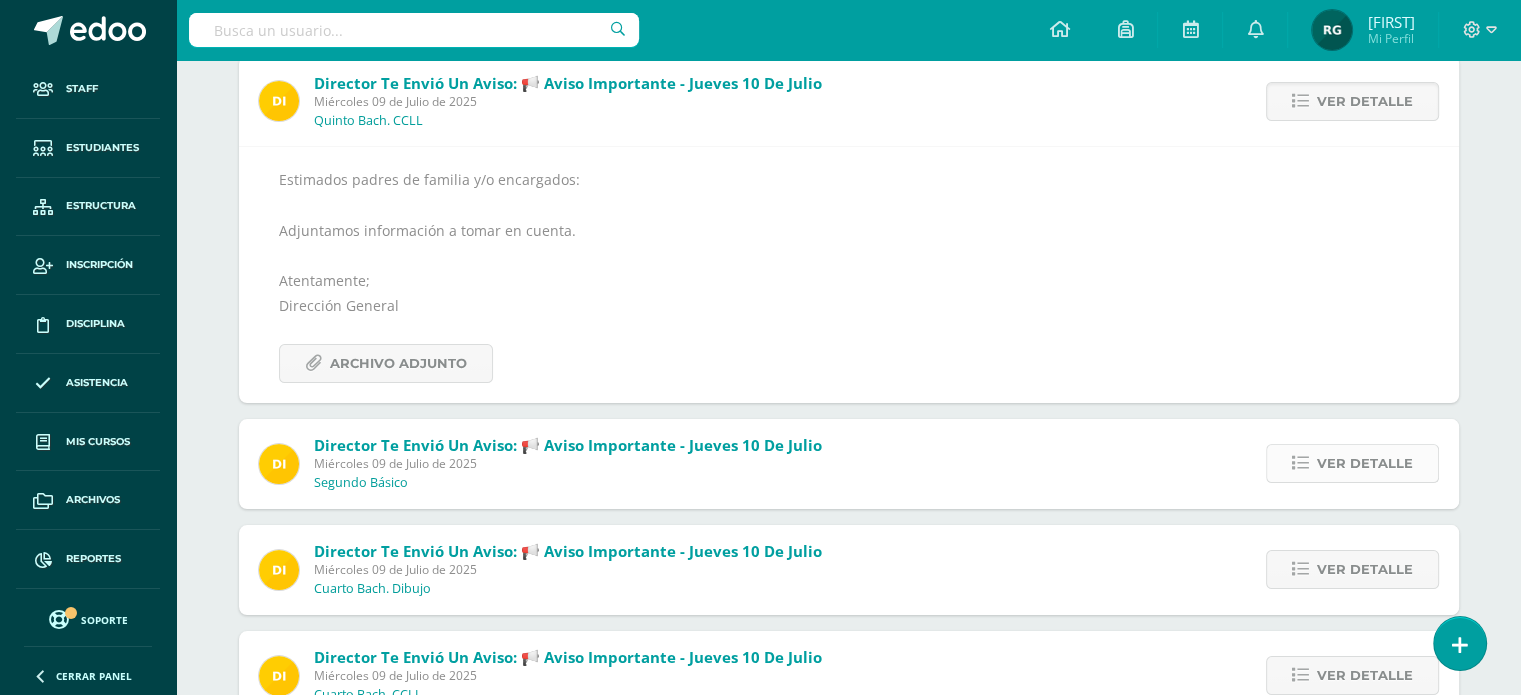 click on "Ver detalle" at bounding box center (1365, 101) 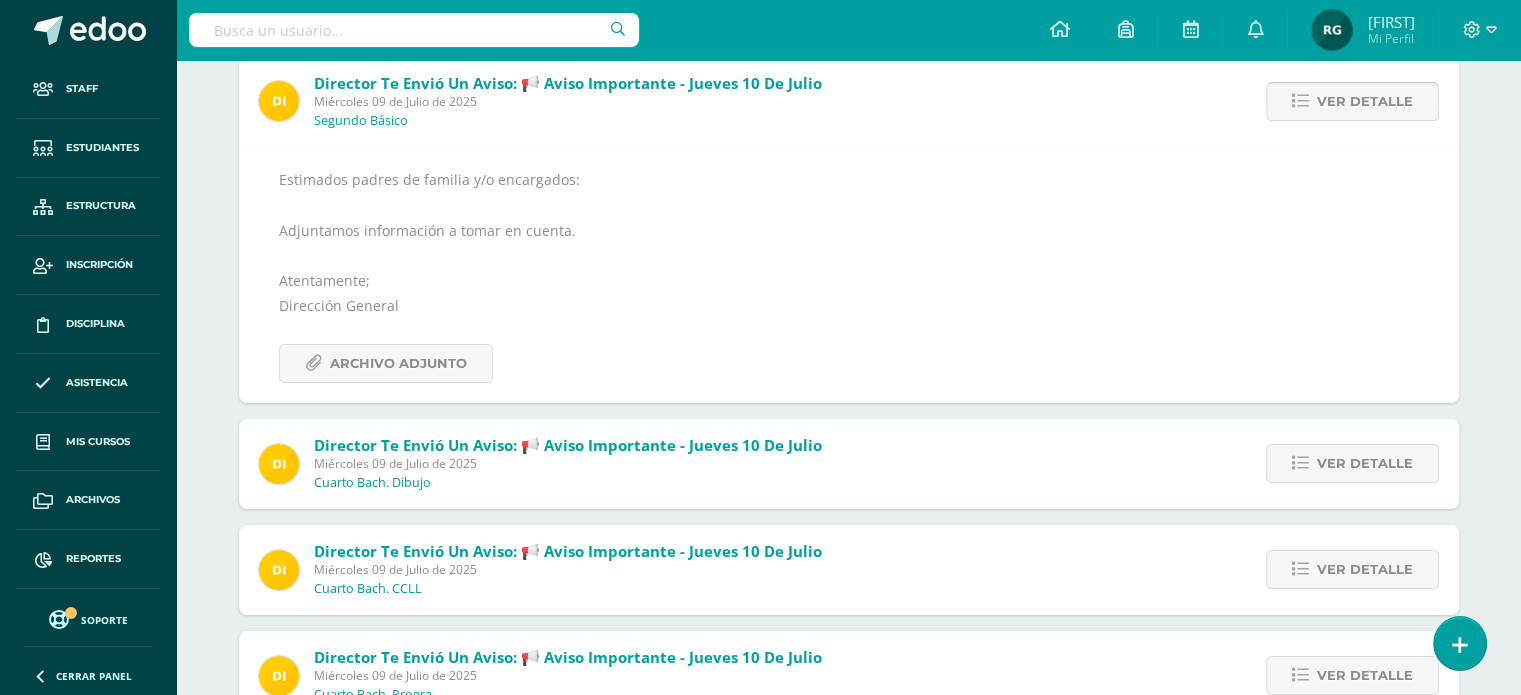 click on "Ver detalle" at bounding box center [1365, 101] 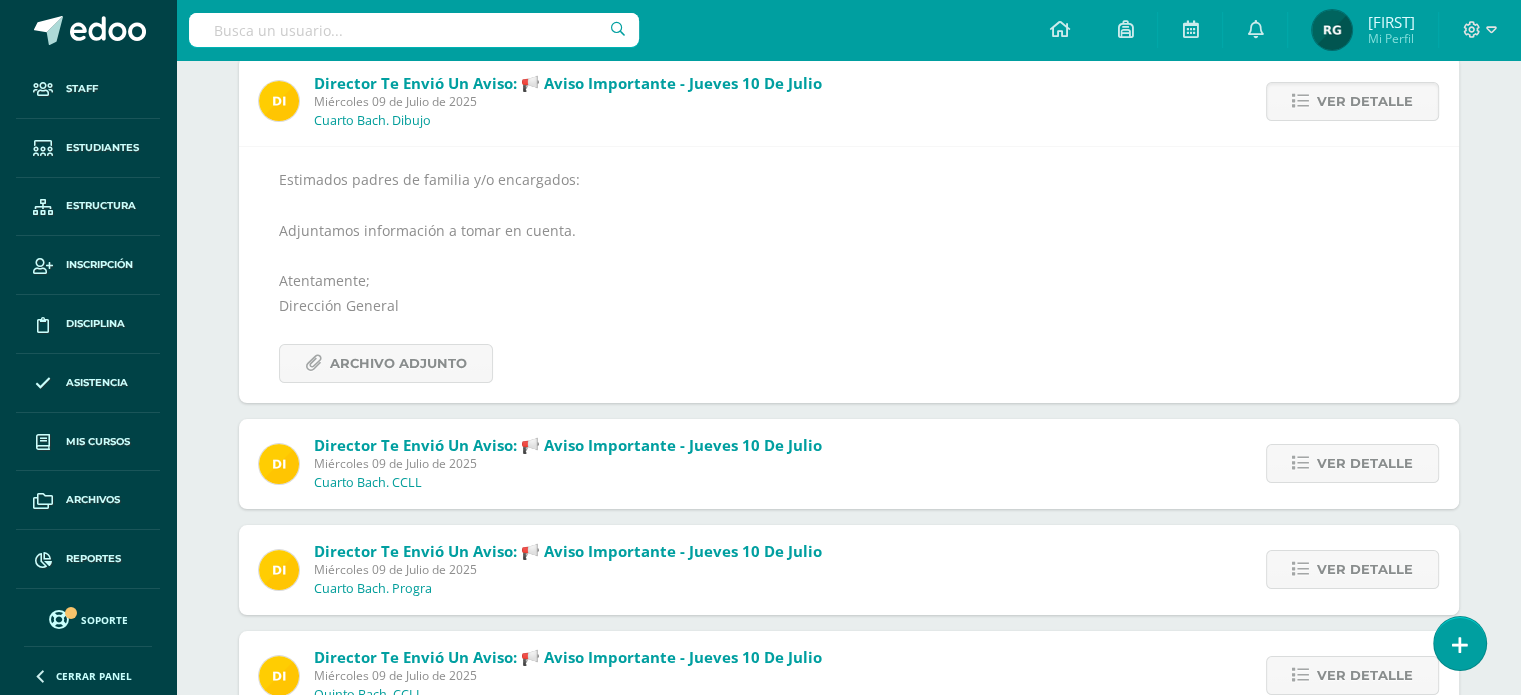 click on "Ver detalle" at bounding box center [1365, 101] 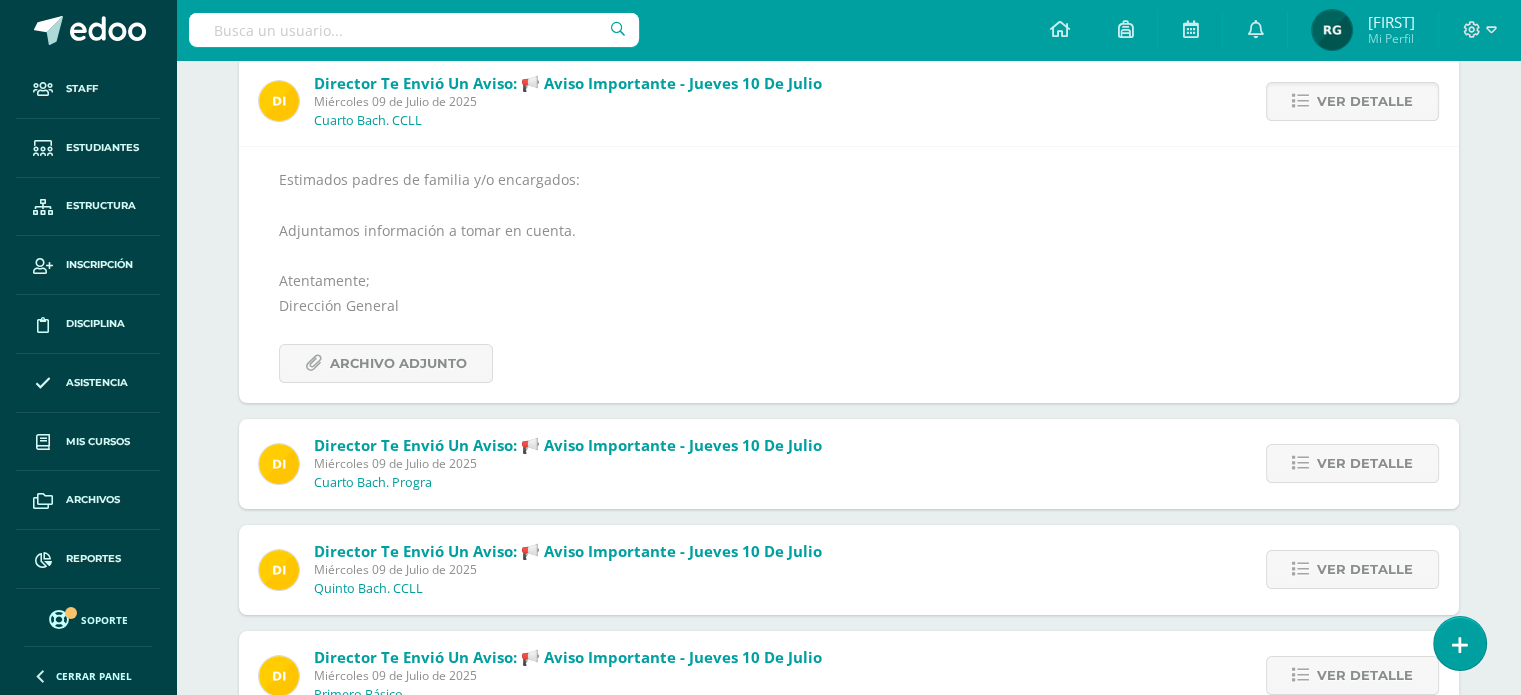 click on "Ver detalle" at bounding box center (1365, 101) 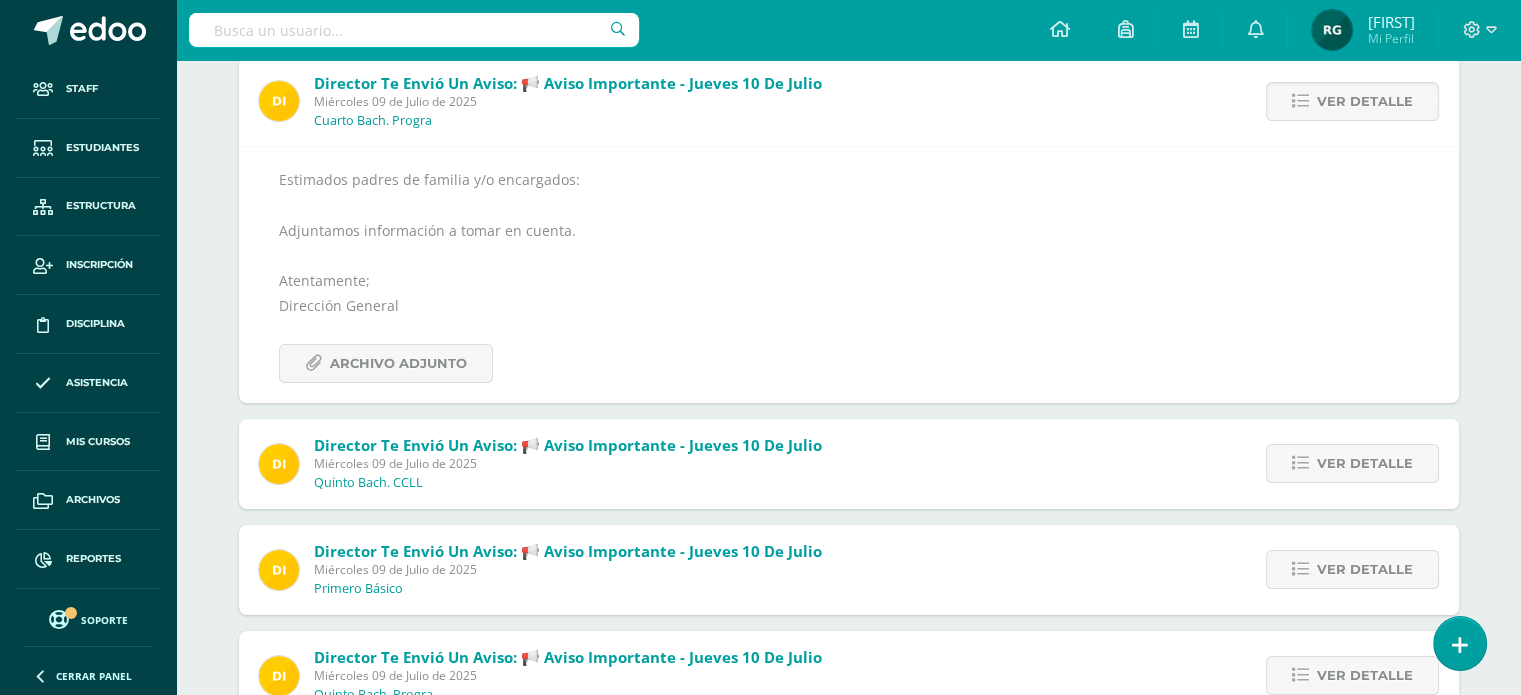 click on "Ver detalle" at bounding box center [1365, 101] 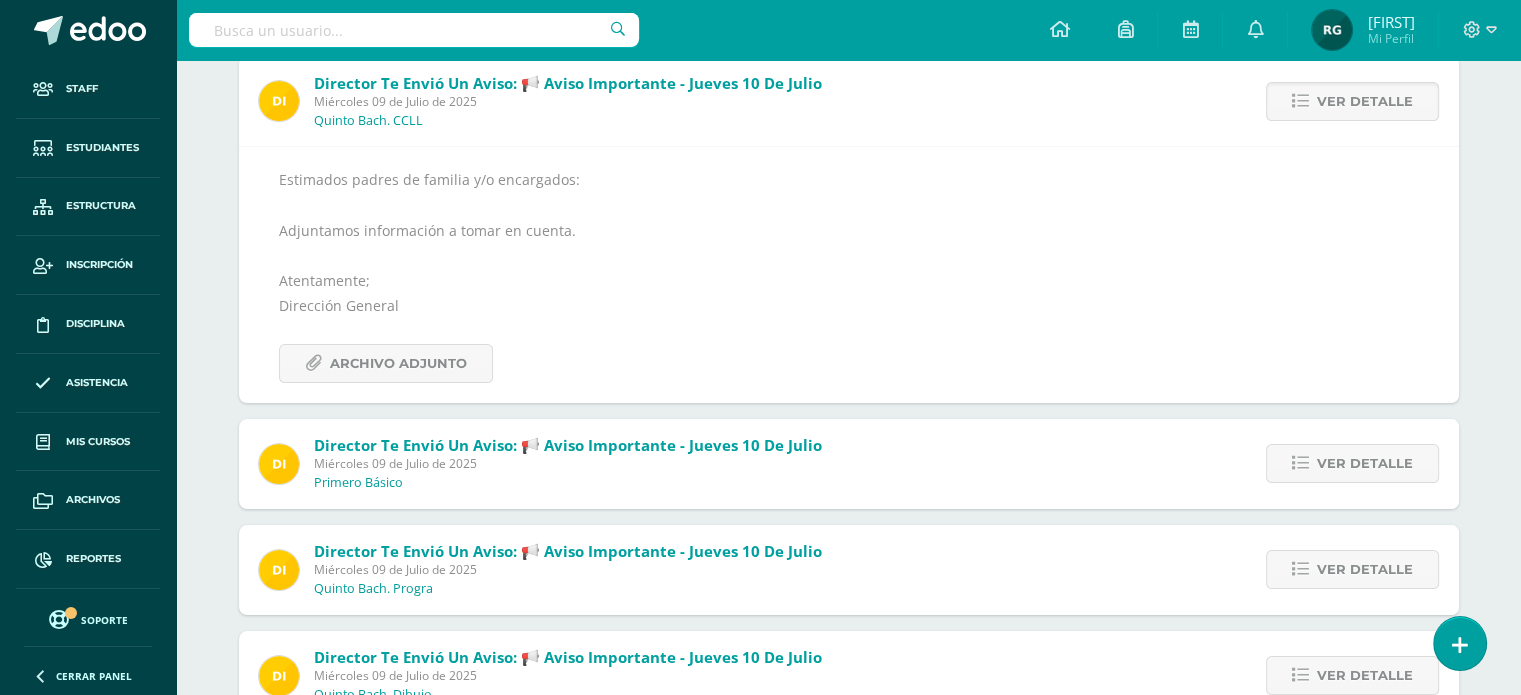 click on "Ver detalle" at bounding box center [1365, 101] 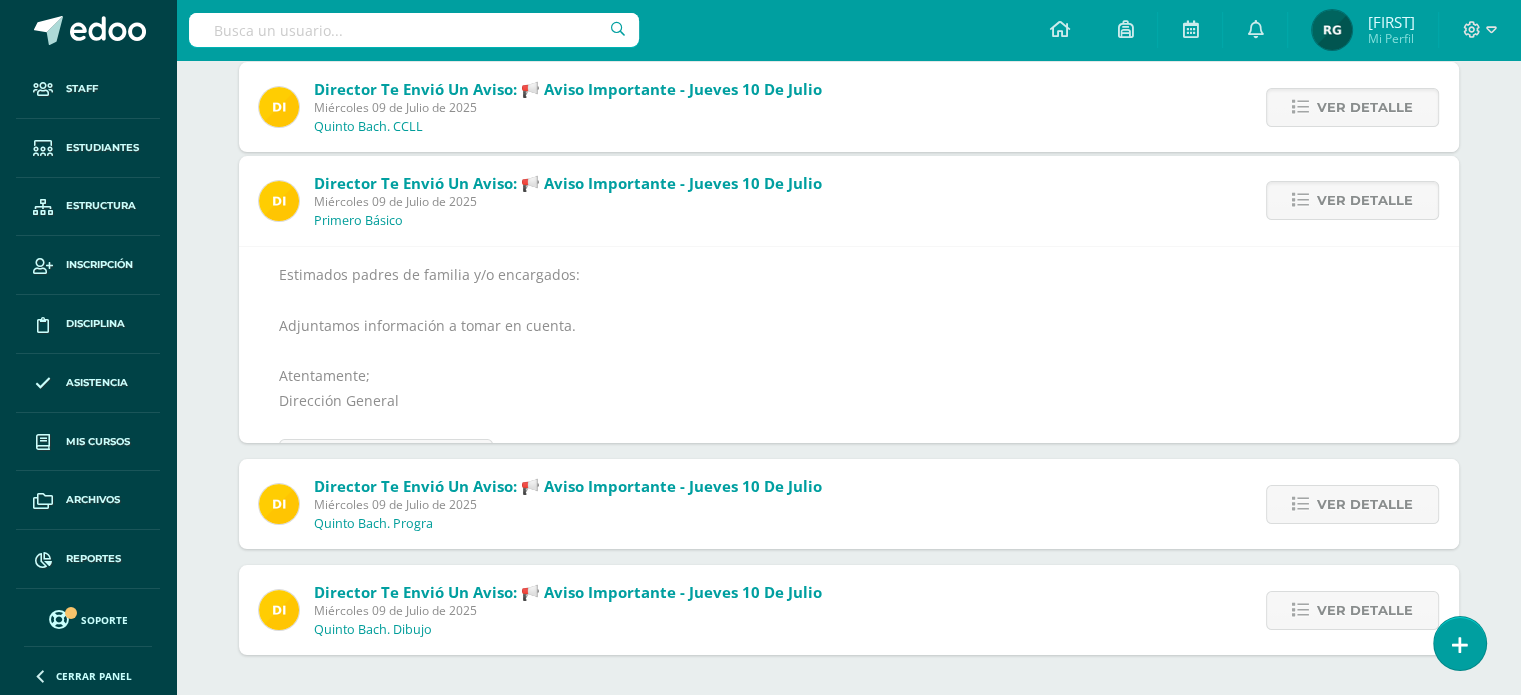 scroll, scrollTop: 211, scrollLeft: 0, axis: vertical 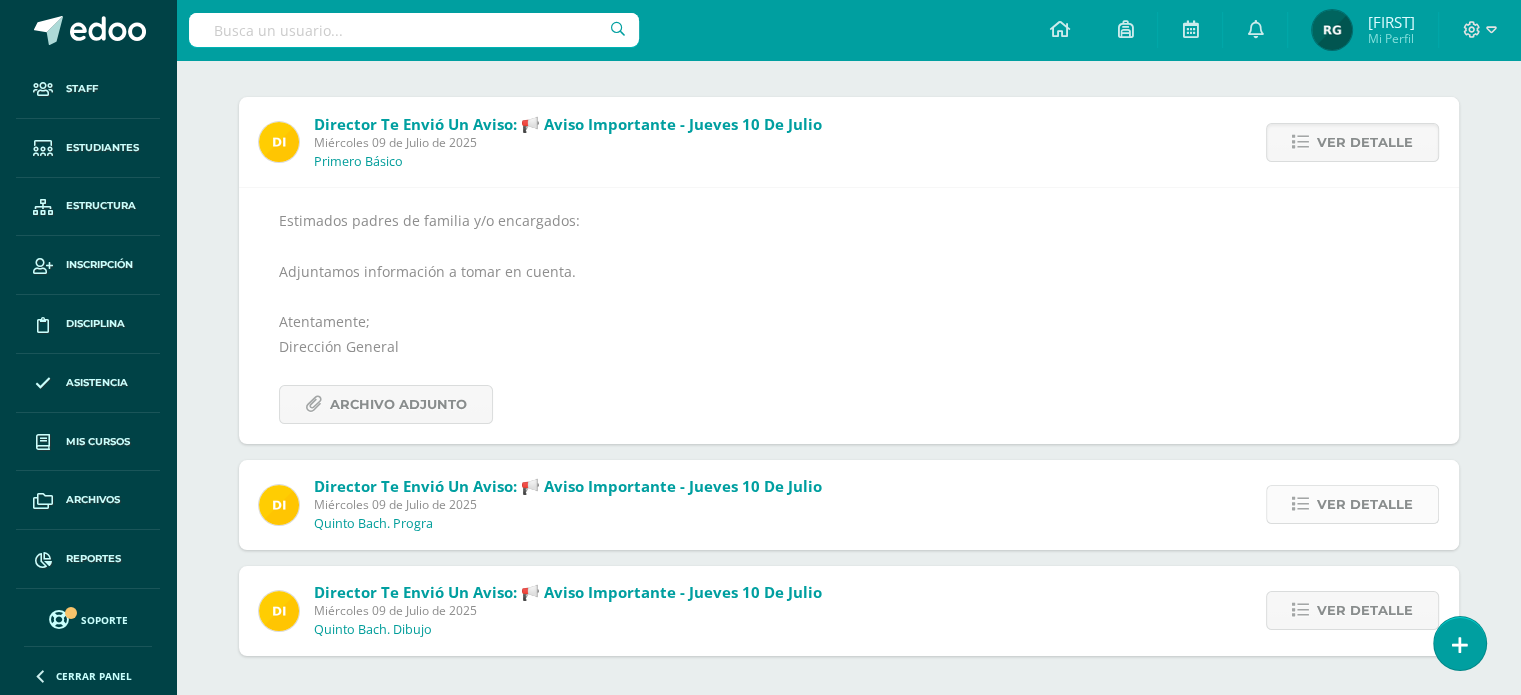 click on "Ver detalle" at bounding box center [1365, 142] 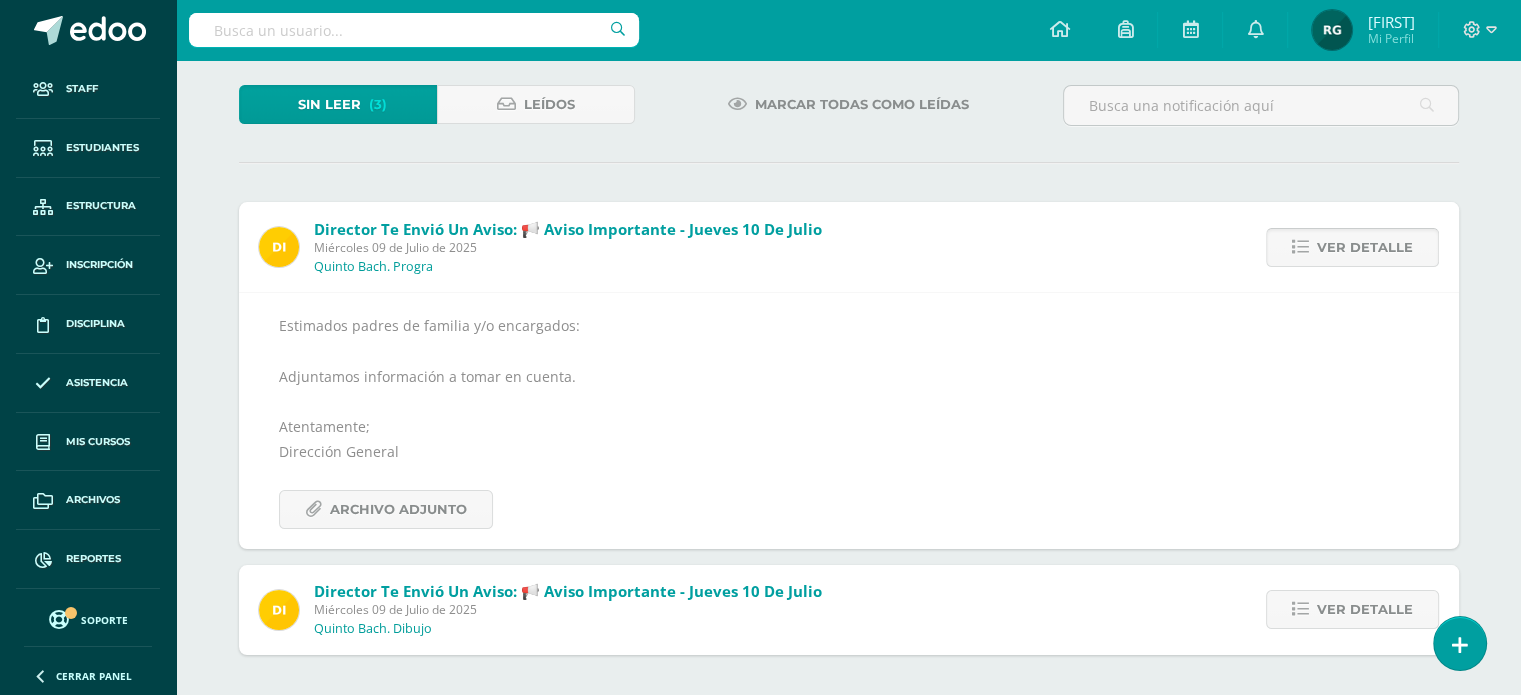 scroll, scrollTop: 105, scrollLeft: 0, axis: vertical 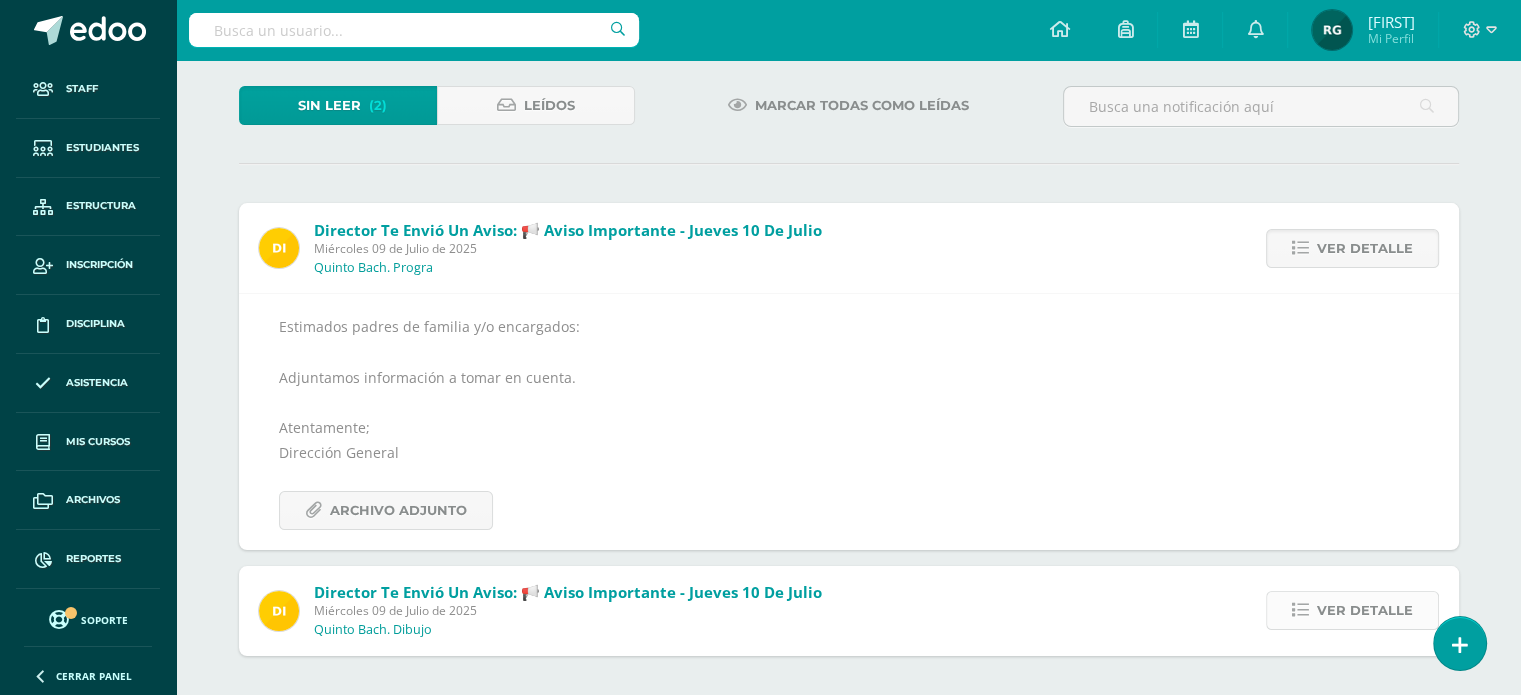 click on "Ver detalle" at bounding box center (1365, 248) 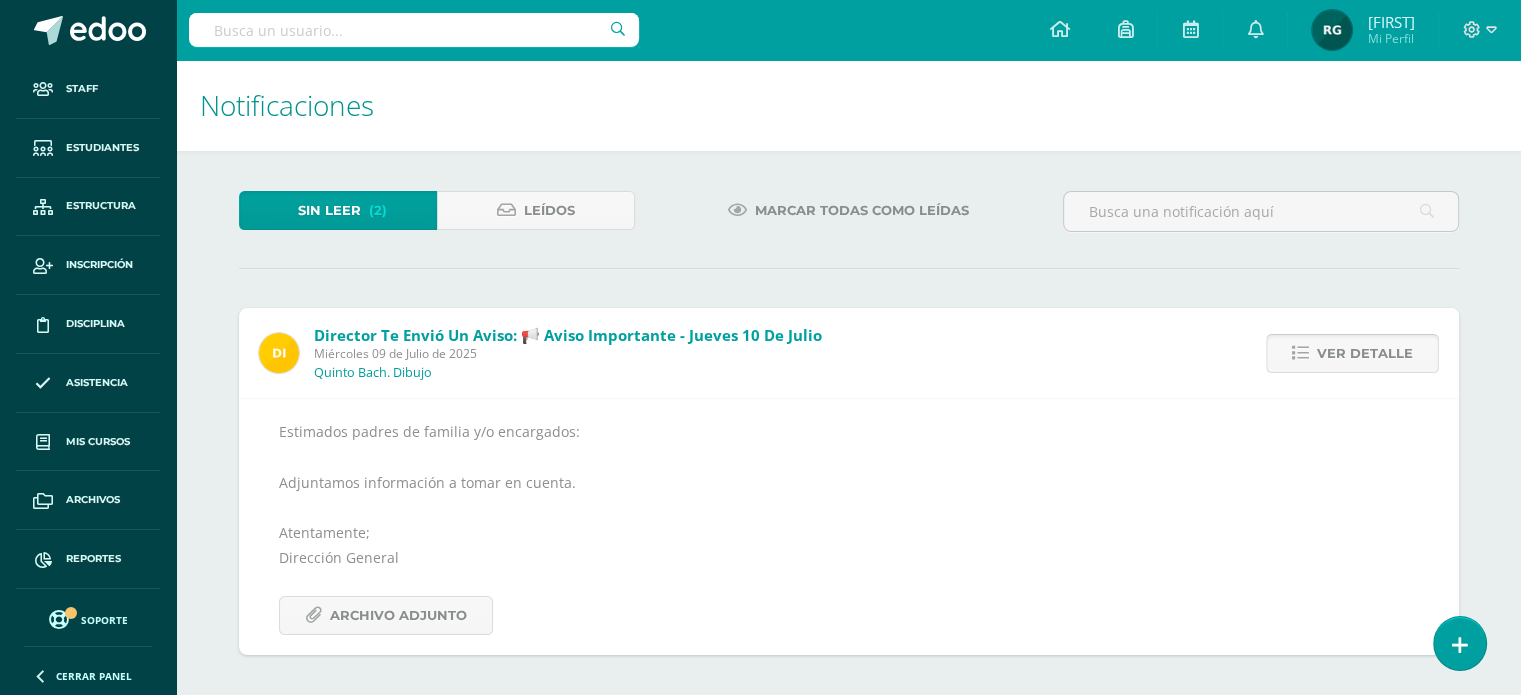 scroll, scrollTop: 0, scrollLeft: 0, axis: both 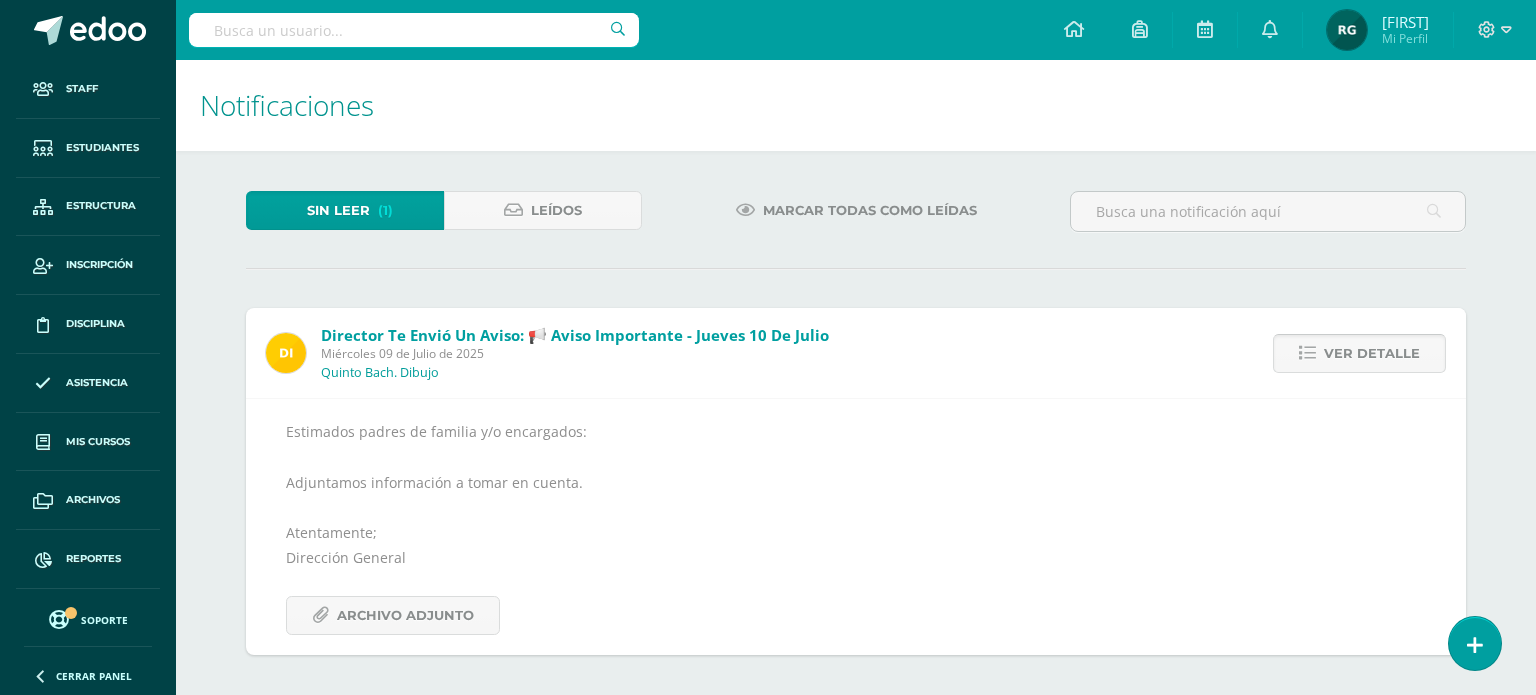 click on "Ver detalle" at bounding box center (1372, 353) 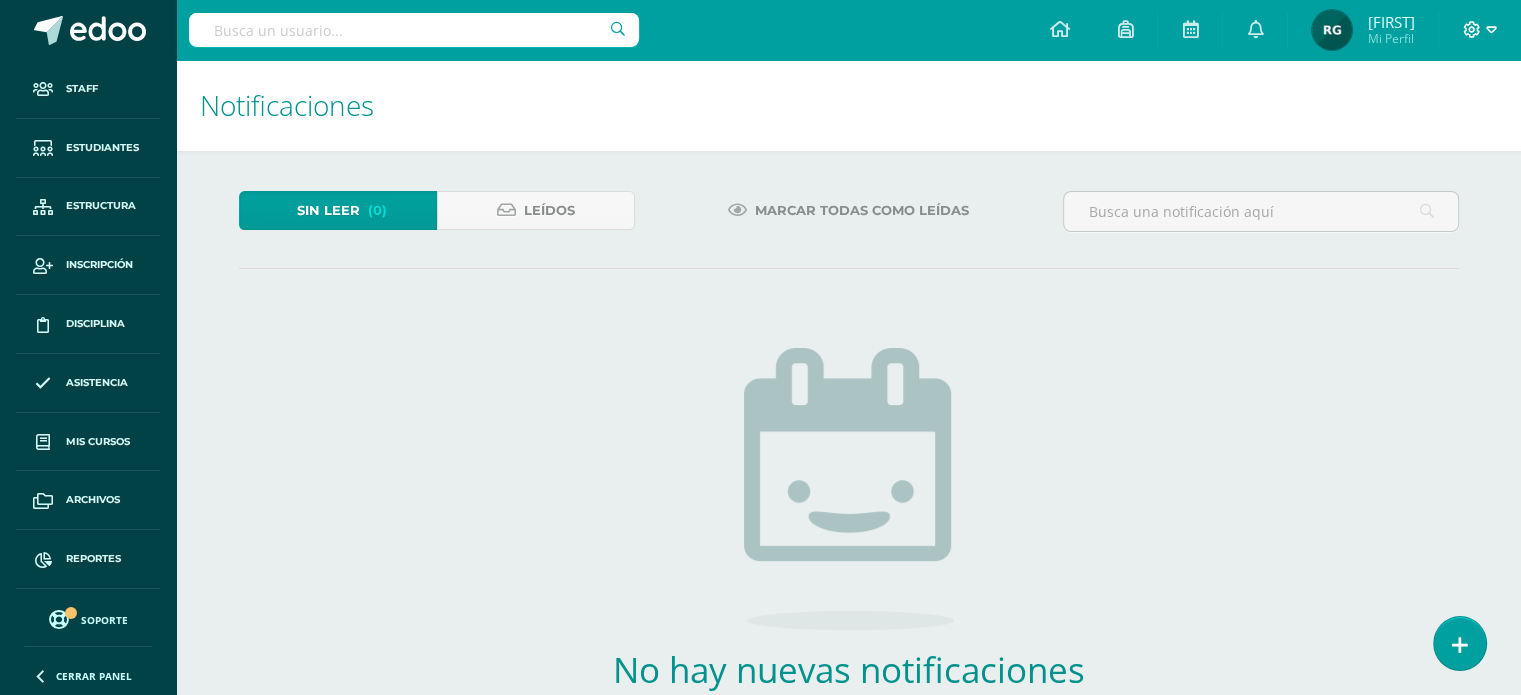 click at bounding box center (1491, 29) 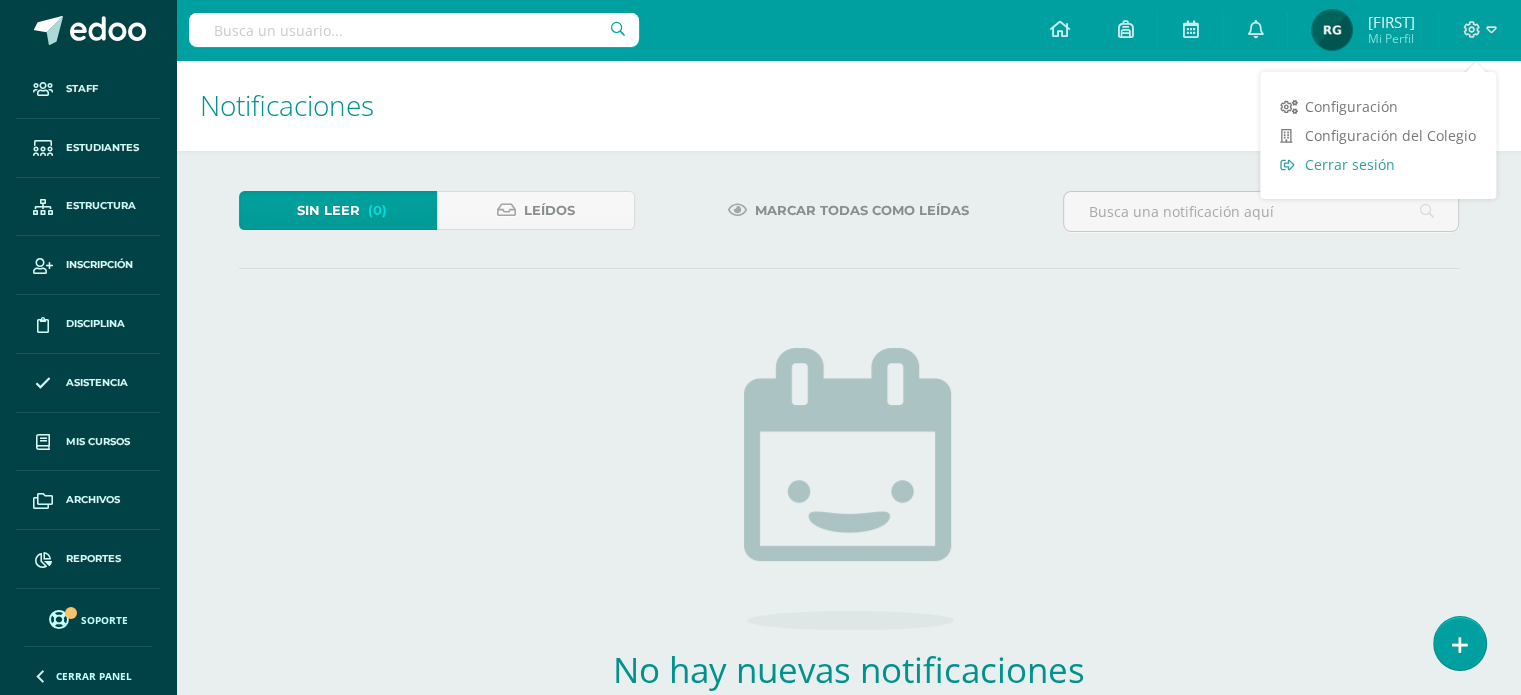 click on "Cerrar sesión" at bounding box center (1350, 164) 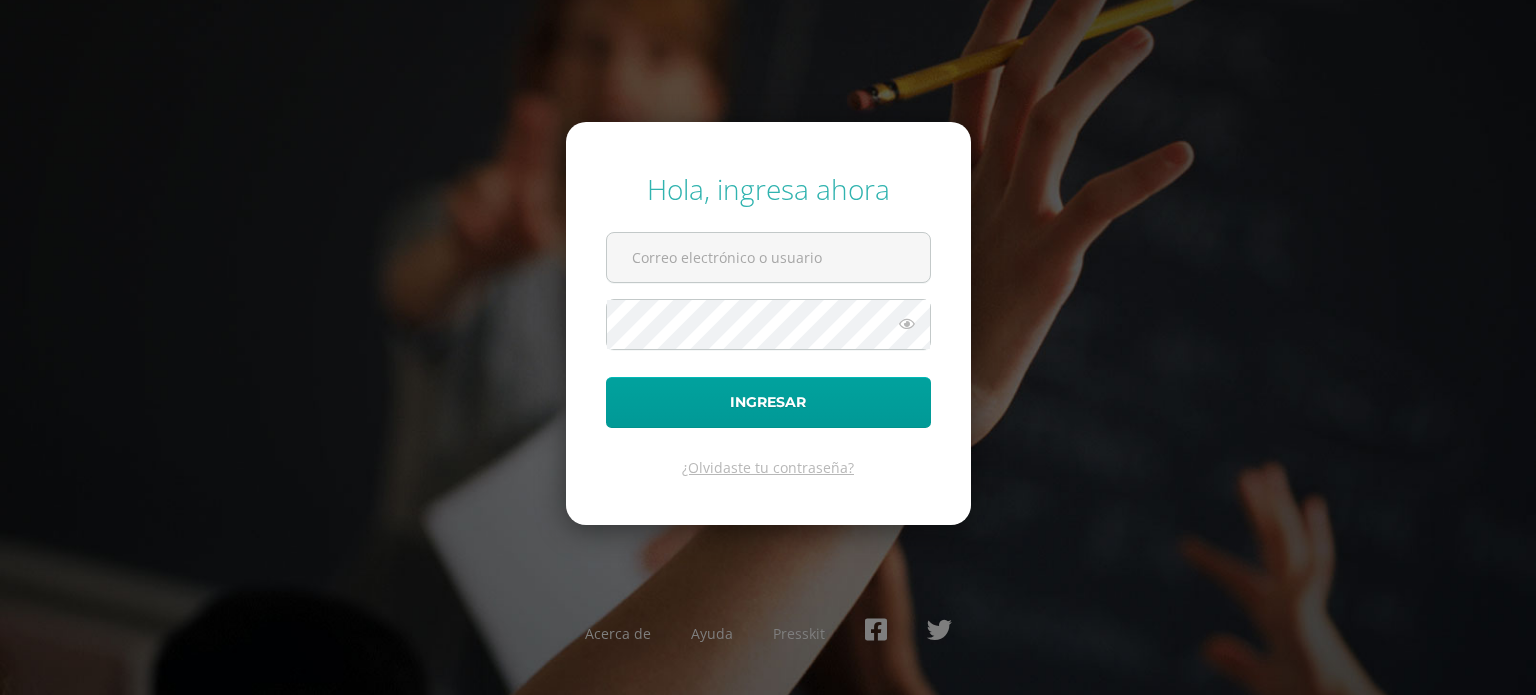 scroll, scrollTop: 0, scrollLeft: 0, axis: both 